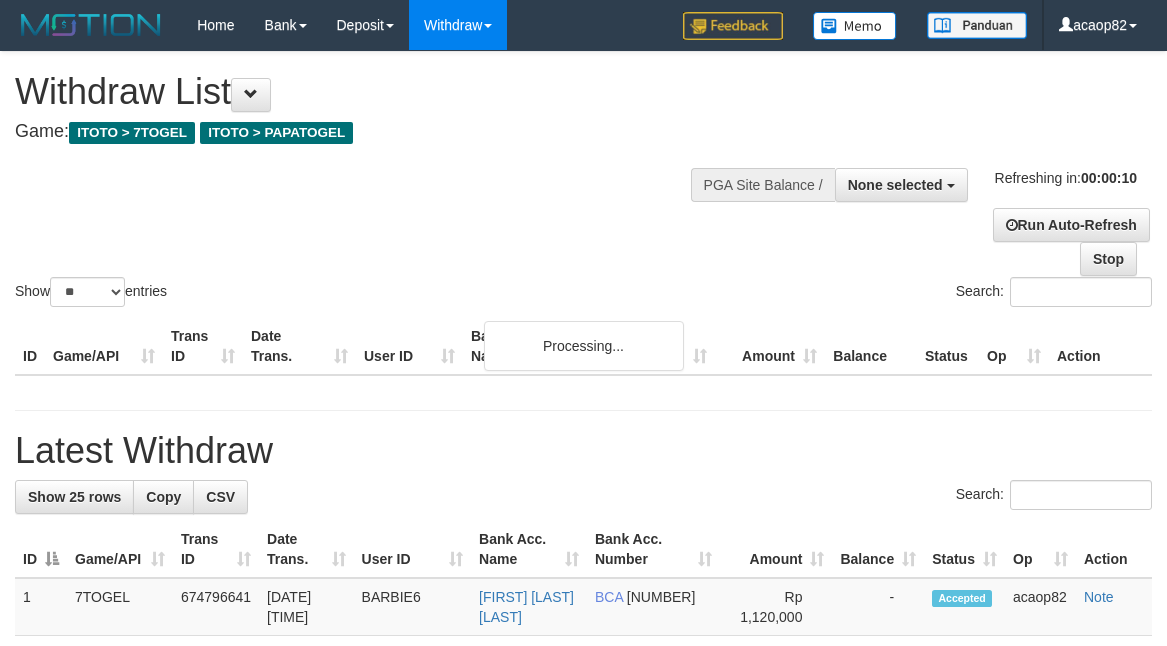 select 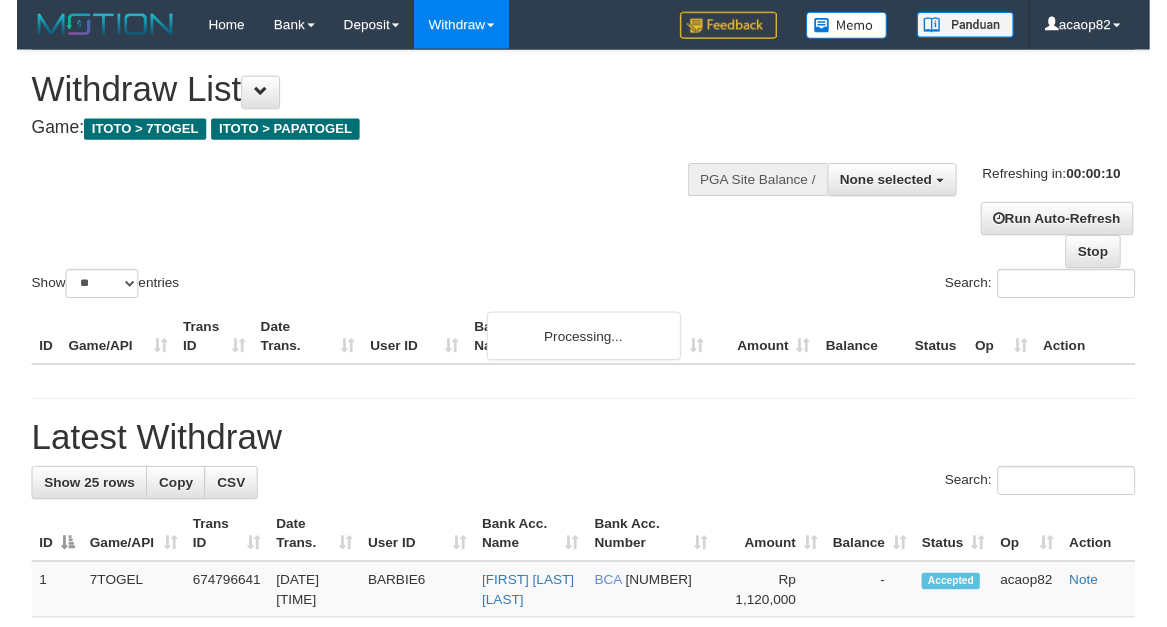 scroll, scrollTop: 0, scrollLeft: 0, axis: both 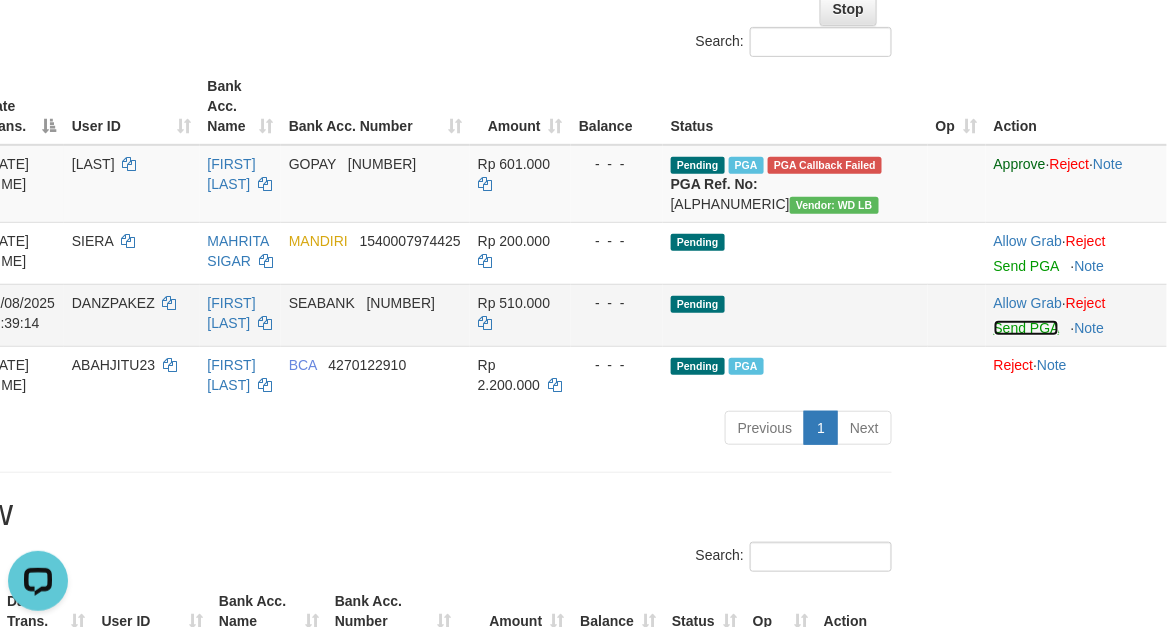 click on "Send PGA" at bounding box center [1026, 328] 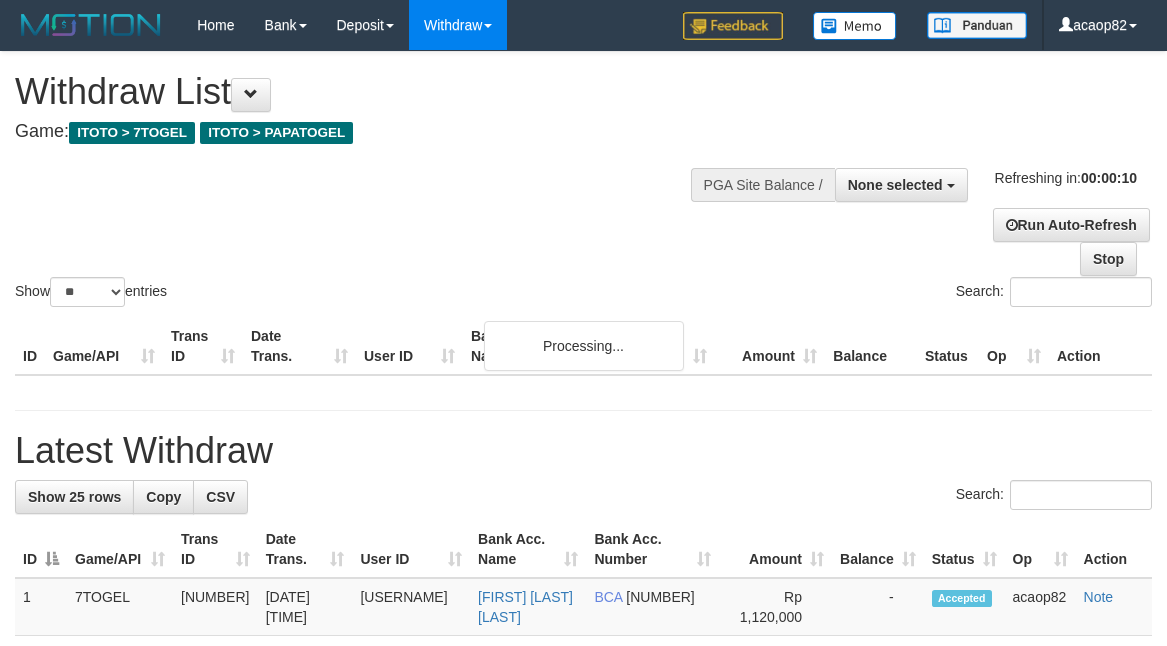 select 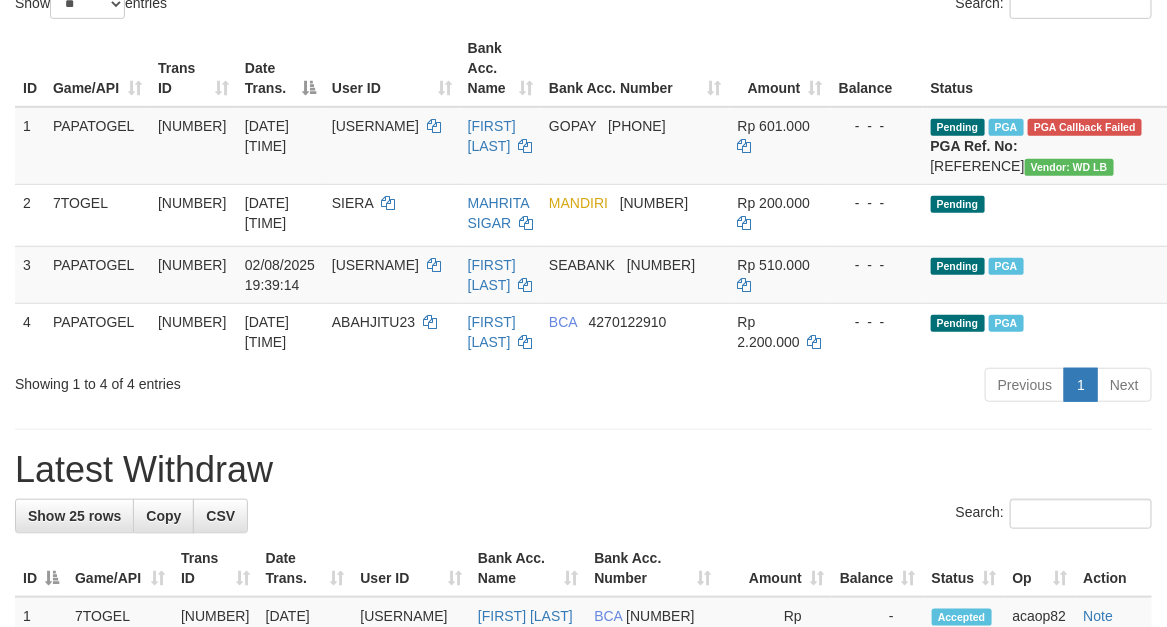 scroll, scrollTop: 142, scrollLeft: 0, axis: vertical 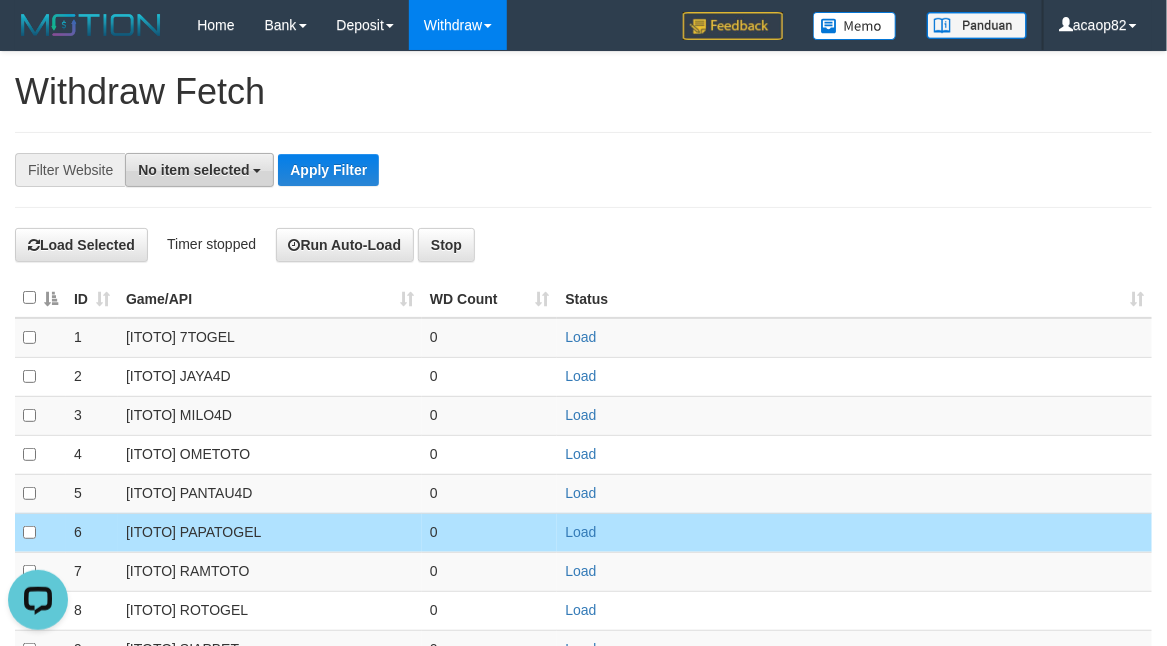 click on "No item selected" at bounding box center (199, 170) 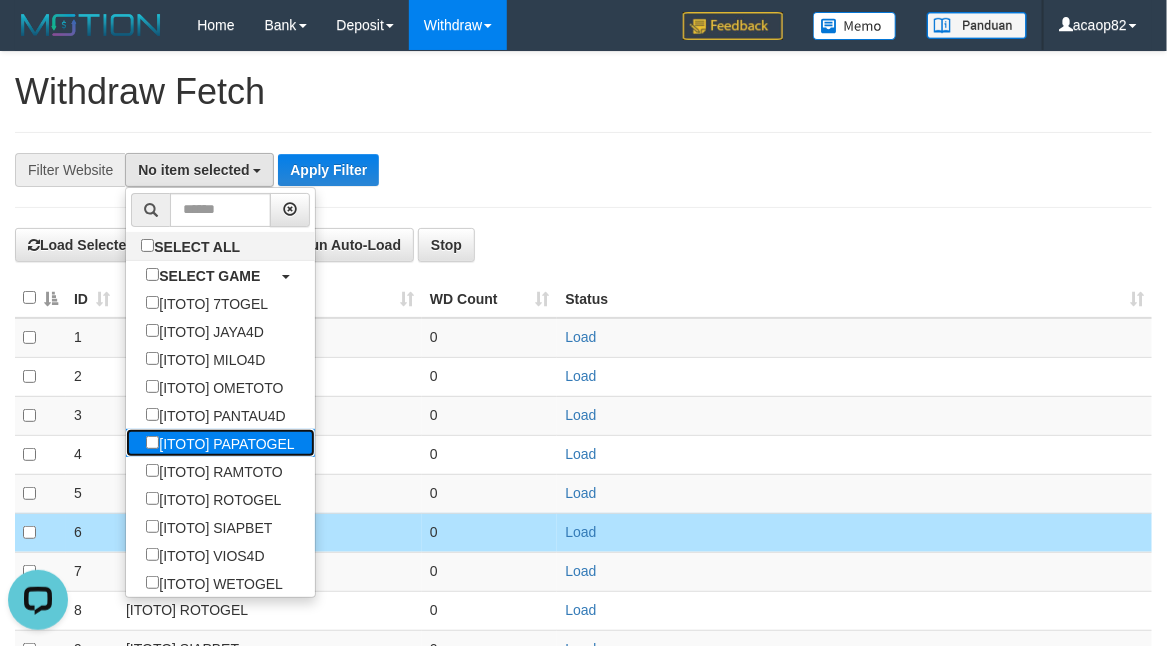 click on "[ITOTO] PAPATOGEL" at bounding box center [220, 443] 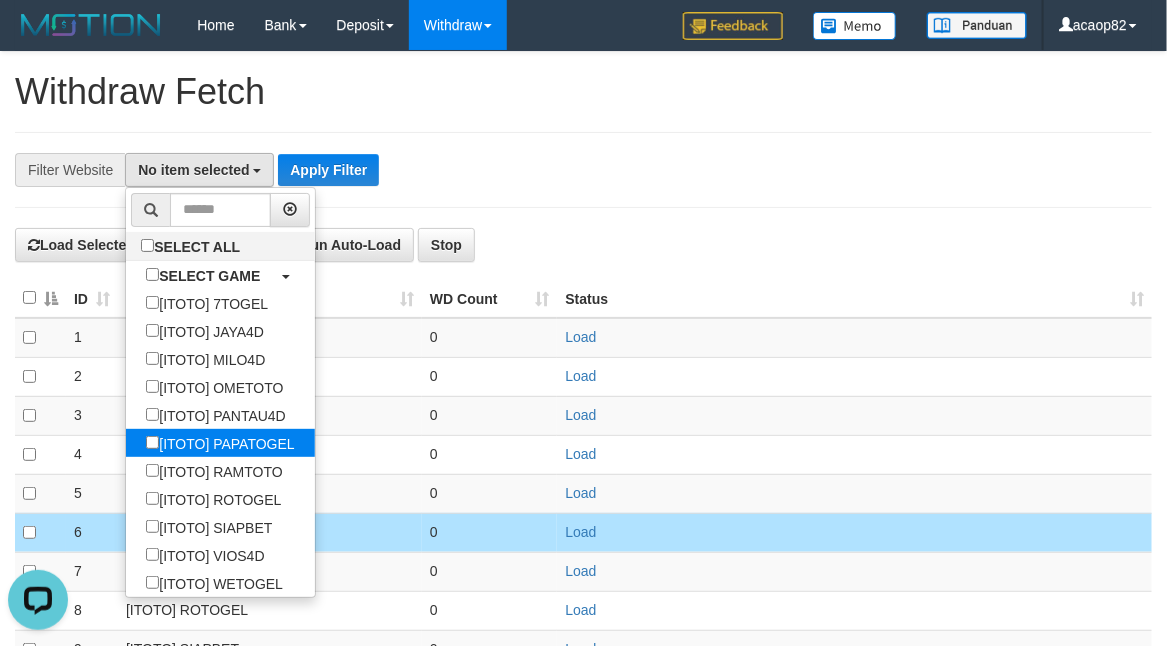 select on "***" 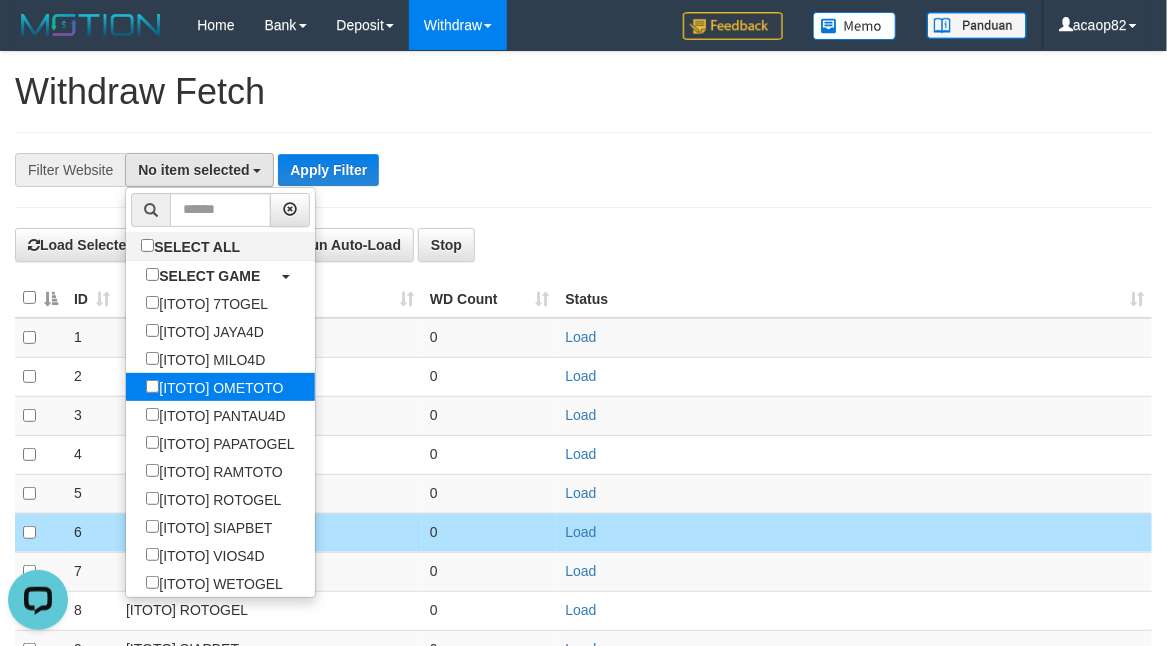 scroll, scrollTop: 101, scrollLeft: 0, axis: vertical 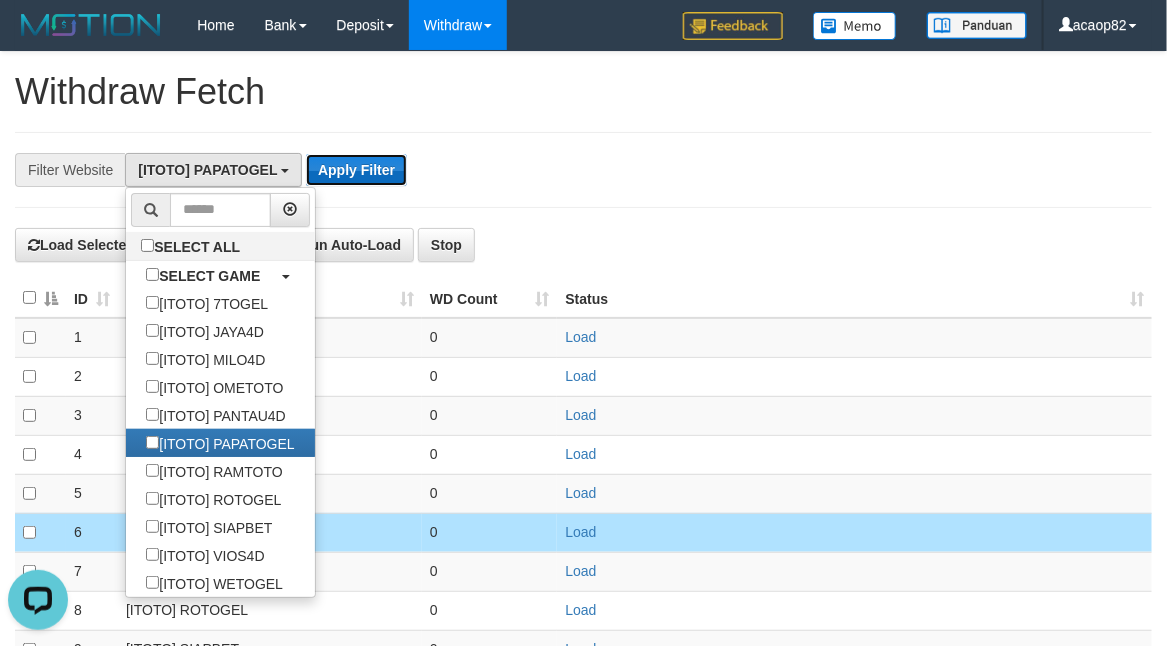 click on "Apply Filter" at bounding box center [356, 170] 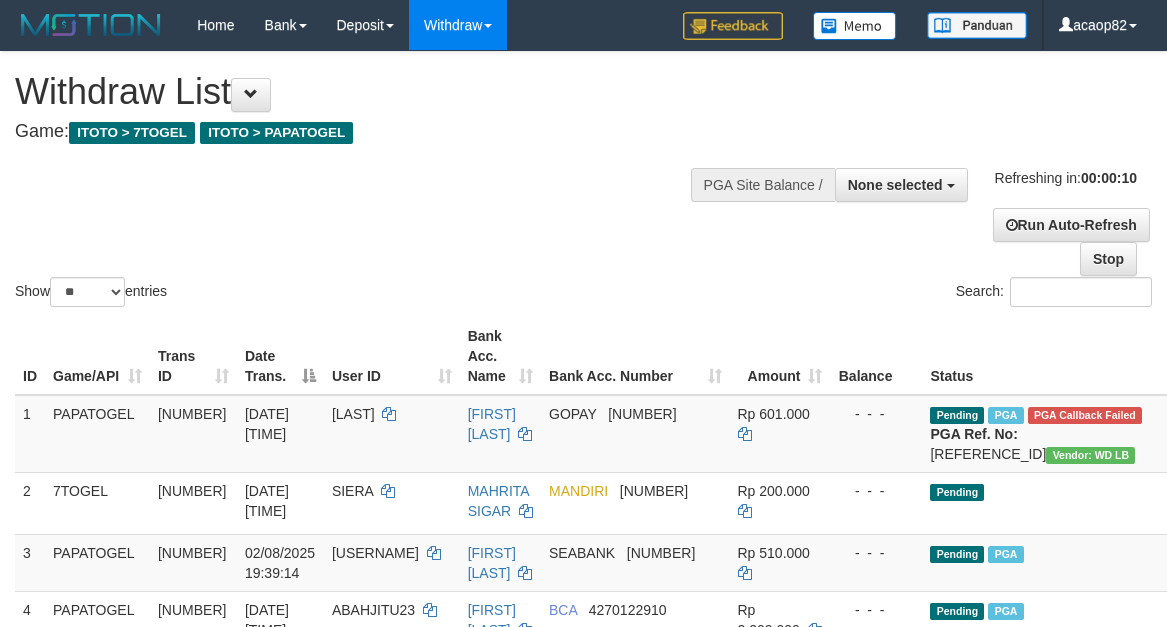 select 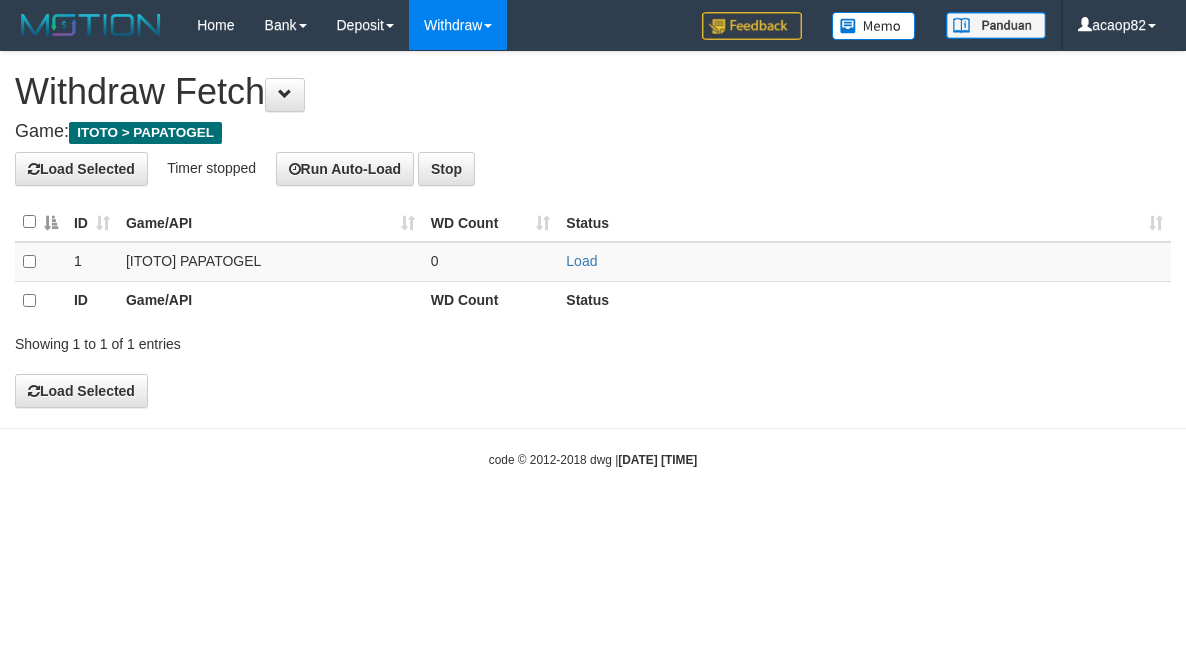 scroll, scrollTop: 0, scrollLeft: 0, axis: both 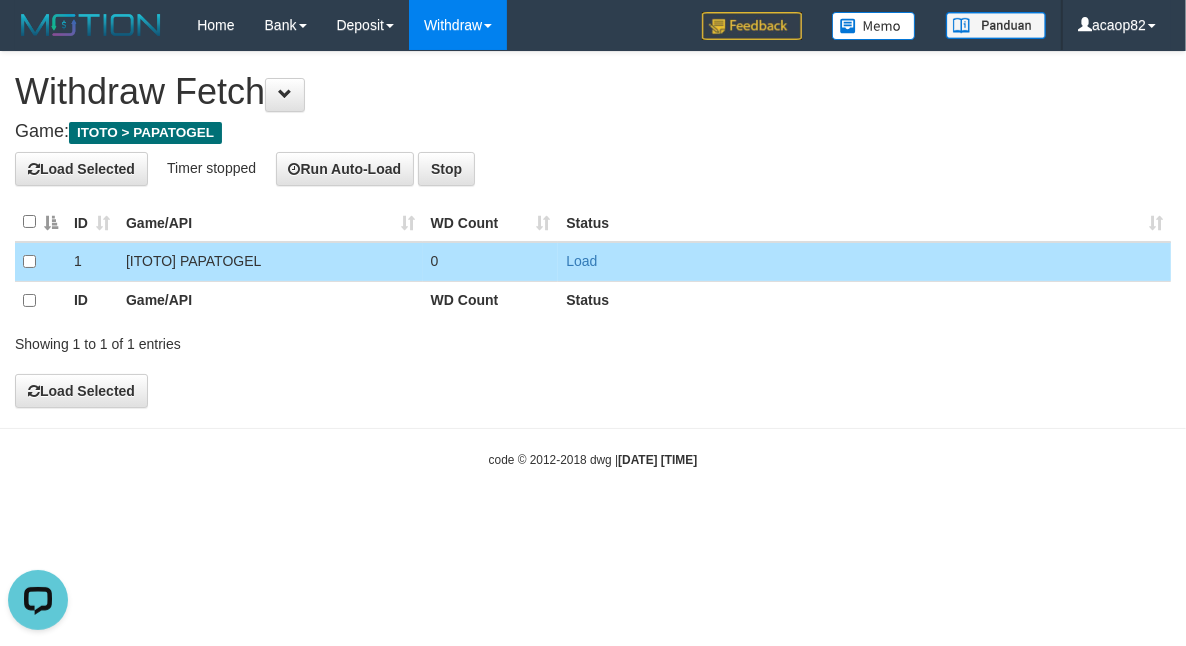 click at bounding box center [40, 300] 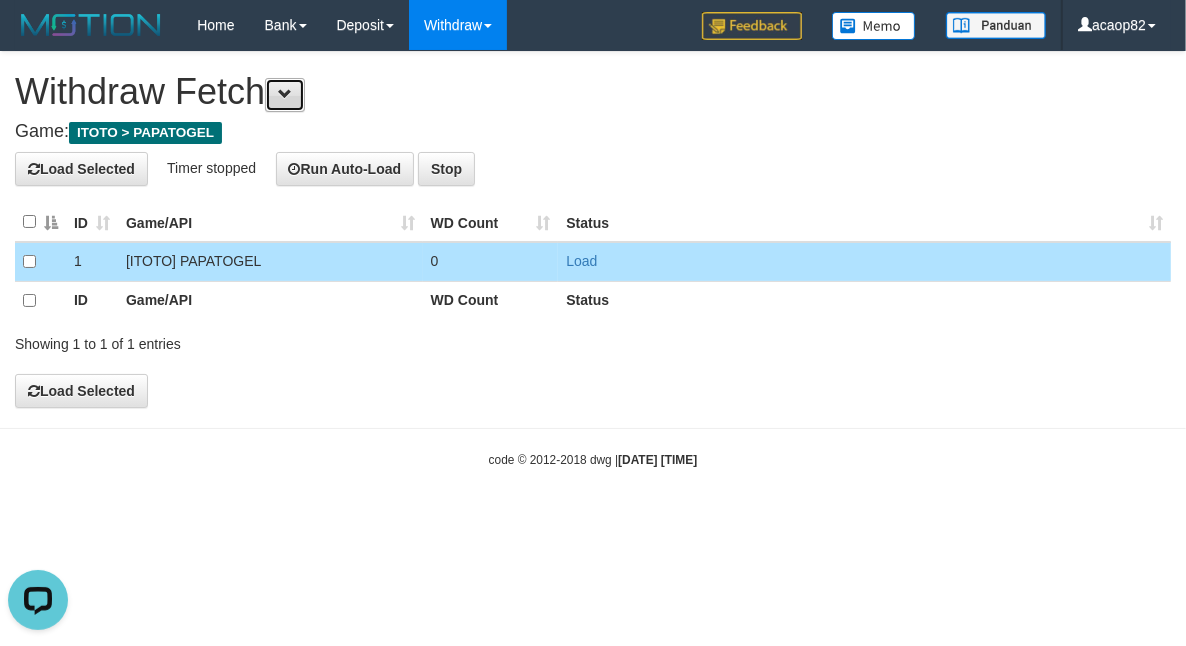 click at bounding box center (285, 95) 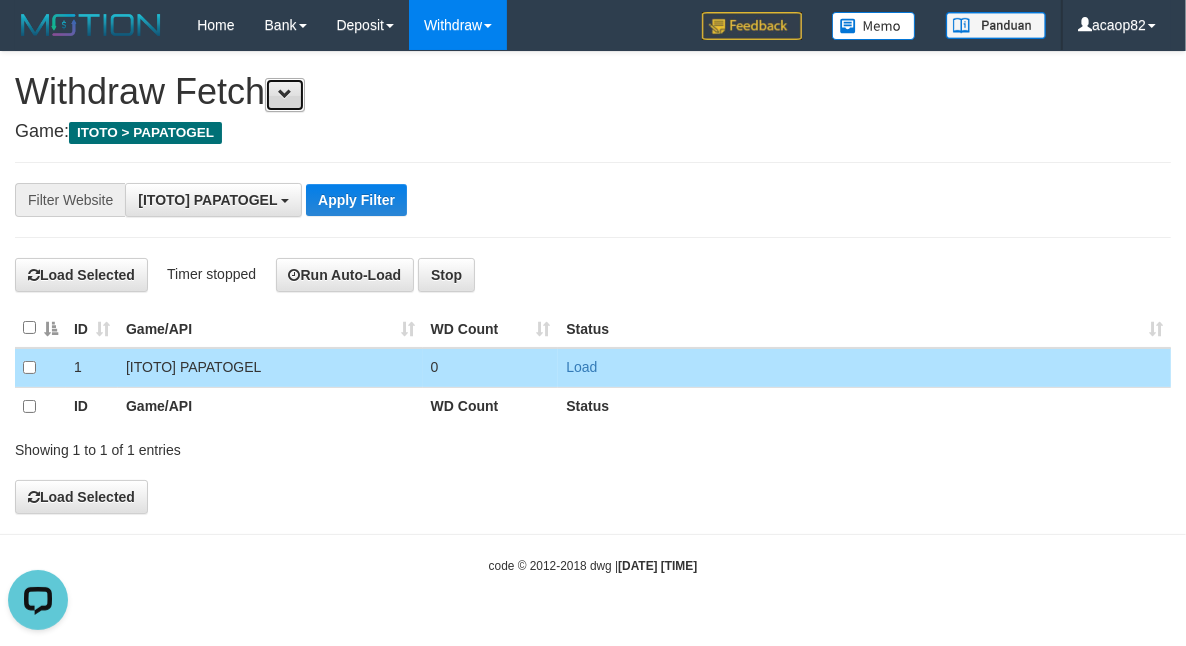 click at bounding box center [285, 95] 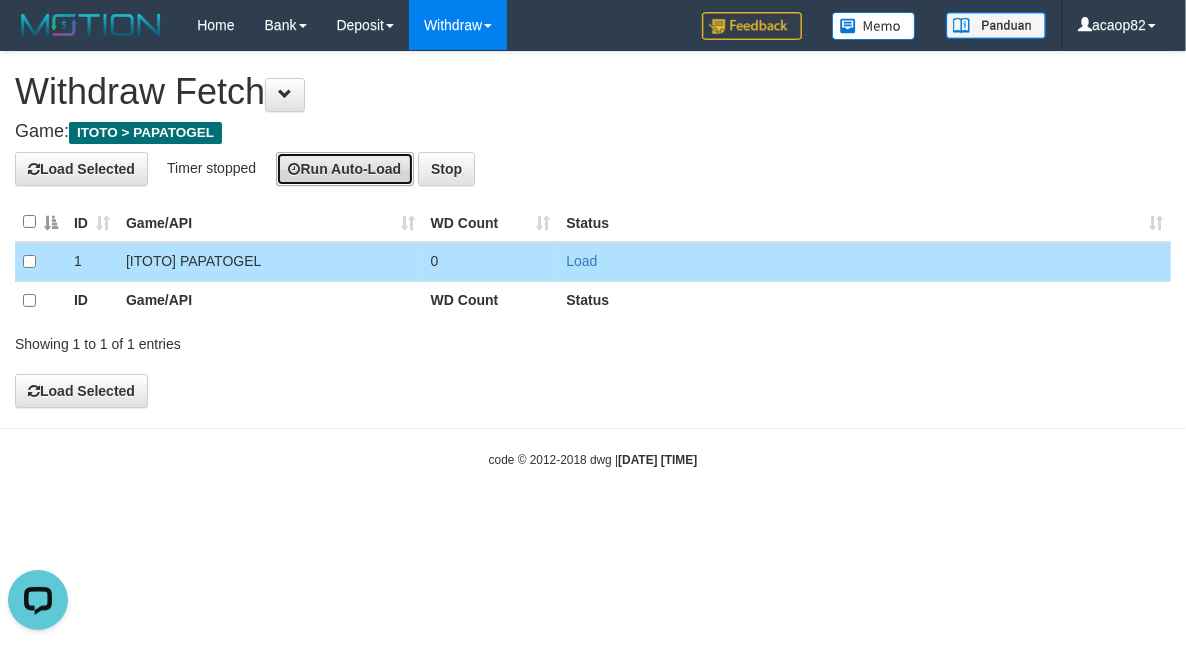 click on "Run Auto-Load" at bounding box center [345, 169] 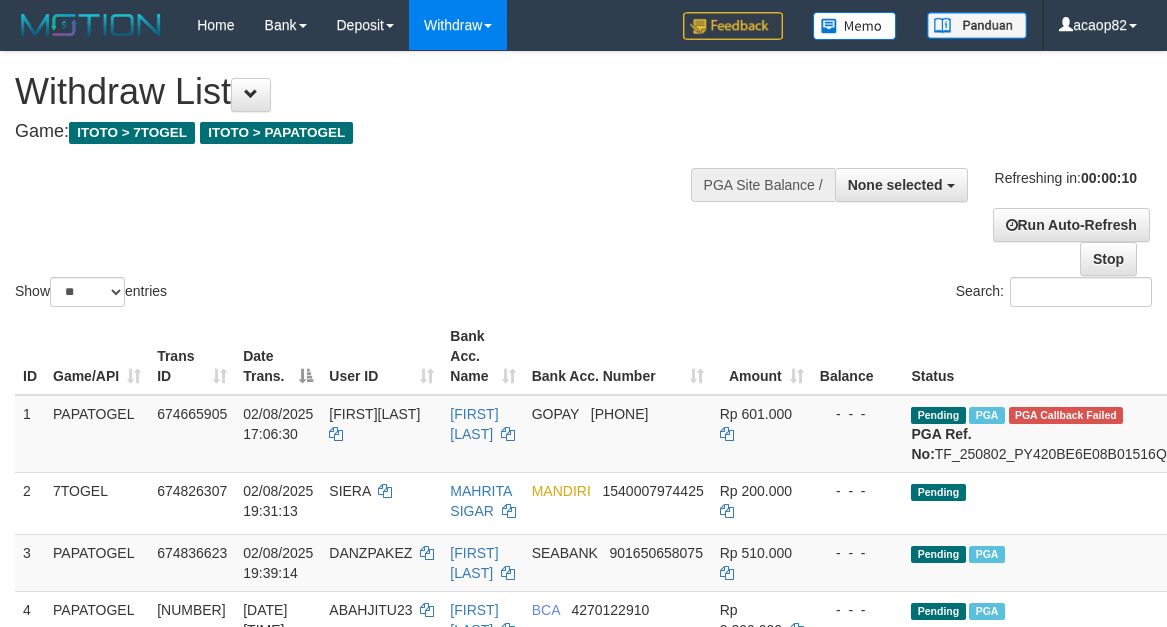 select 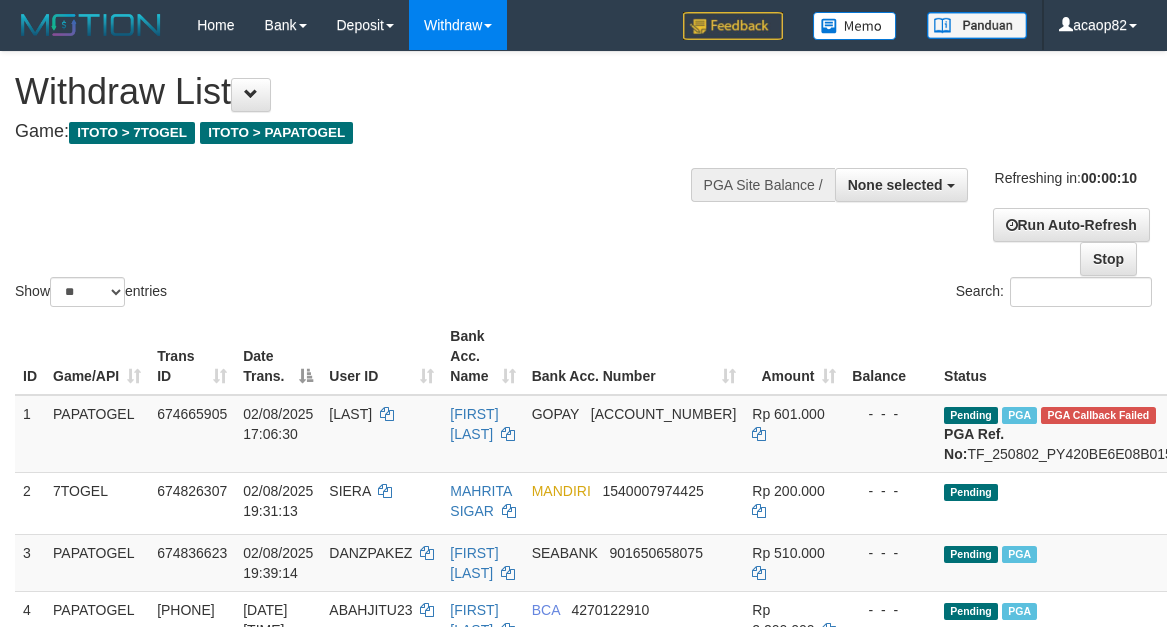 select 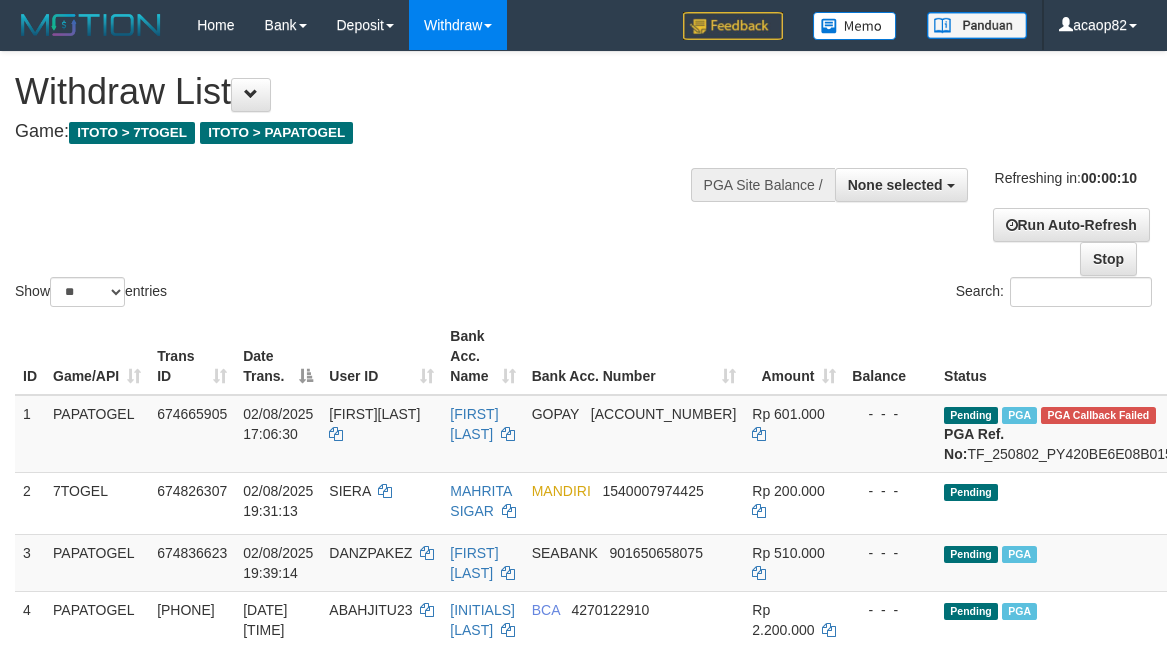 select 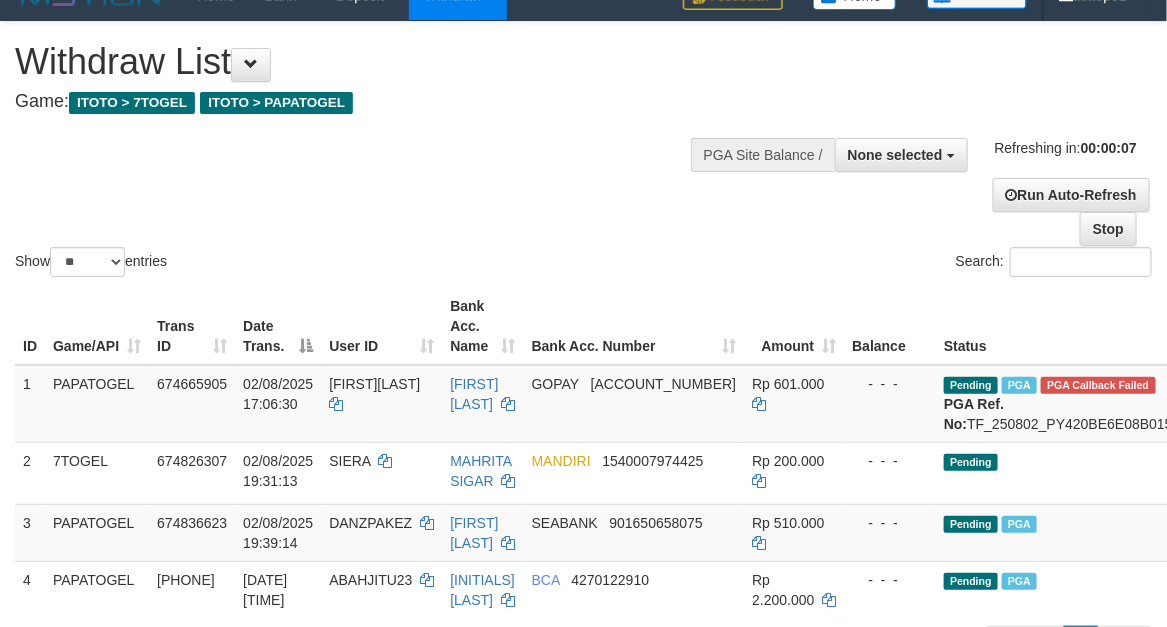 scroll, scrollTop: 0, scrollLeft: 0, axis: both 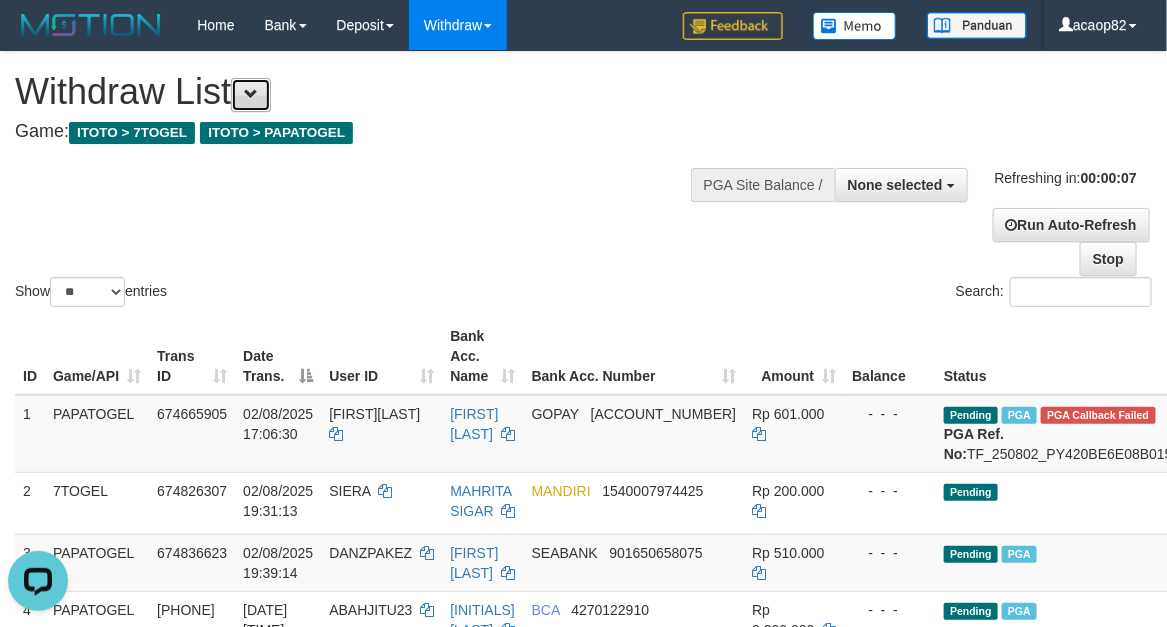 click at bounding box center (251, 94) 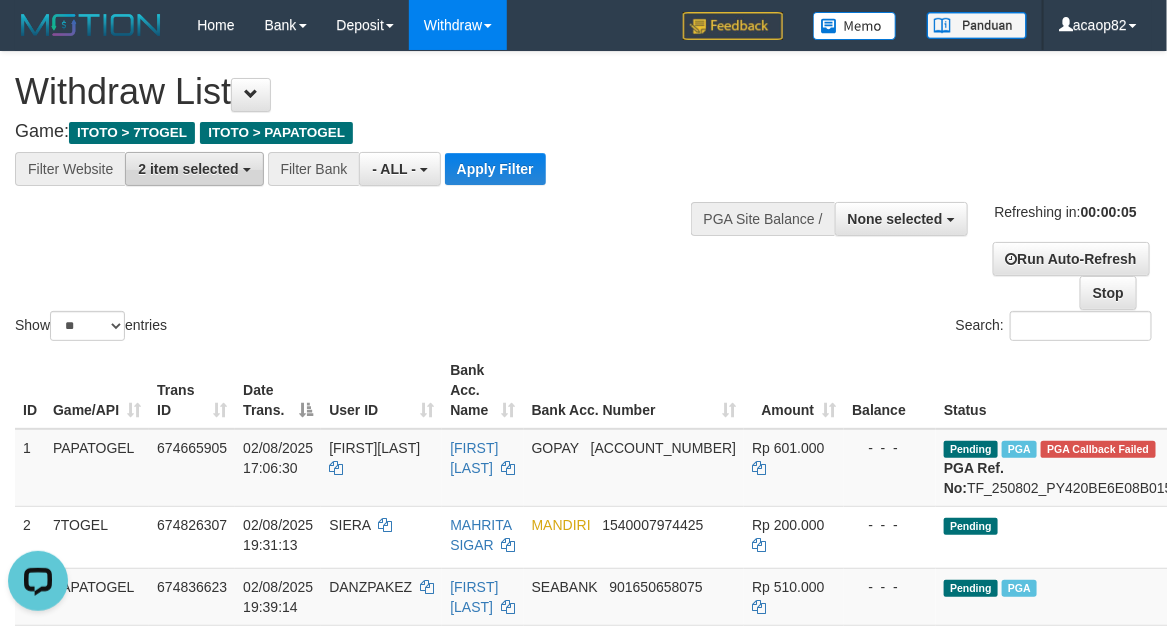 click on "2 item selected" at bounding box center (194, 169) 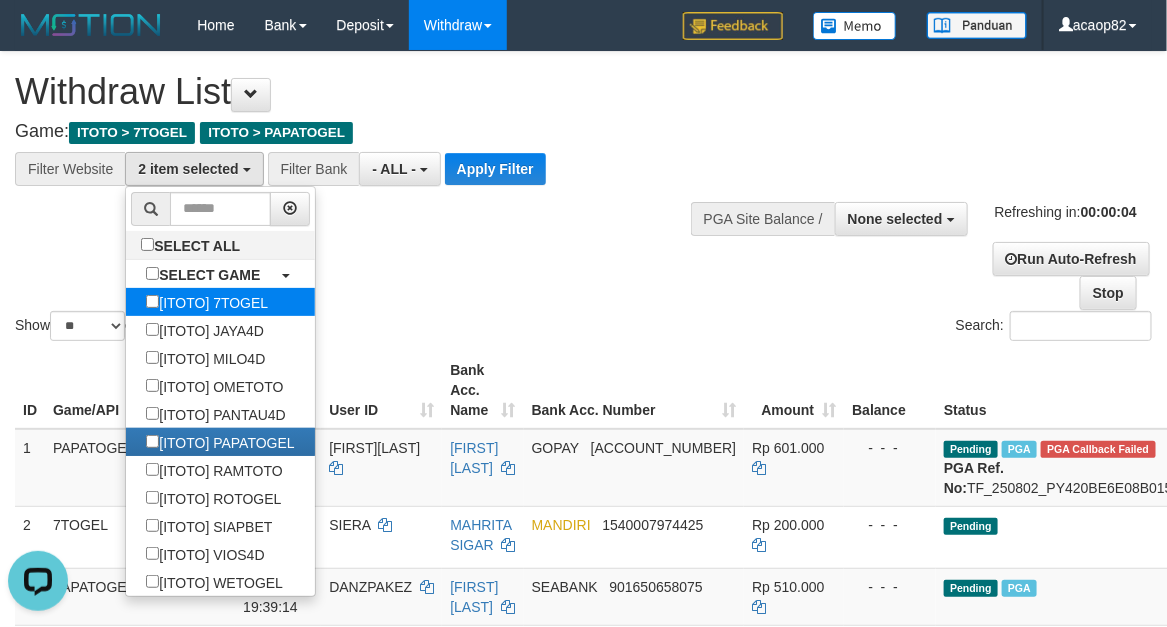 select on "***" 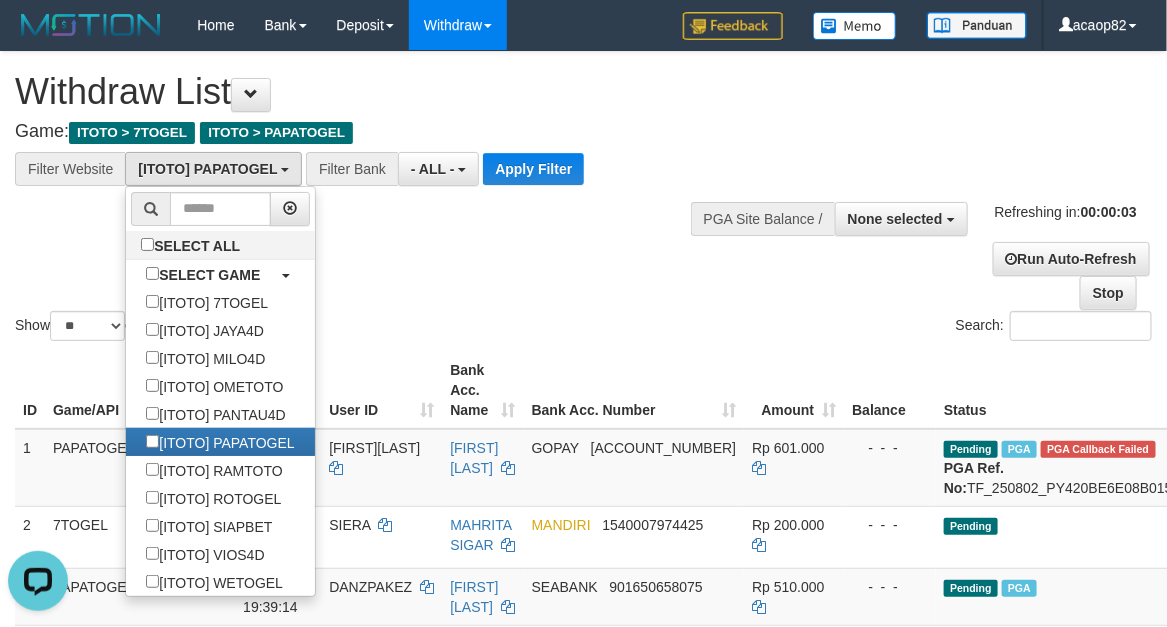 click on "Show  ** ** ** ***  entries Search:" at bounding box center [583, 198] 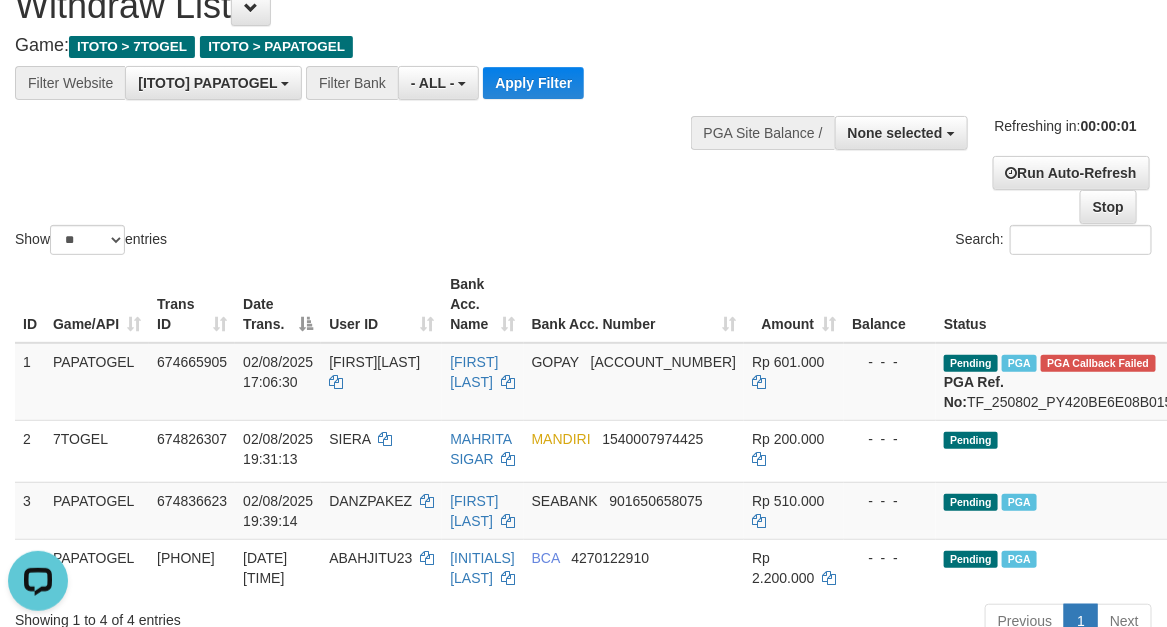 scroll, scrollTop: 83, scrollLeft: 0, axis: vertical 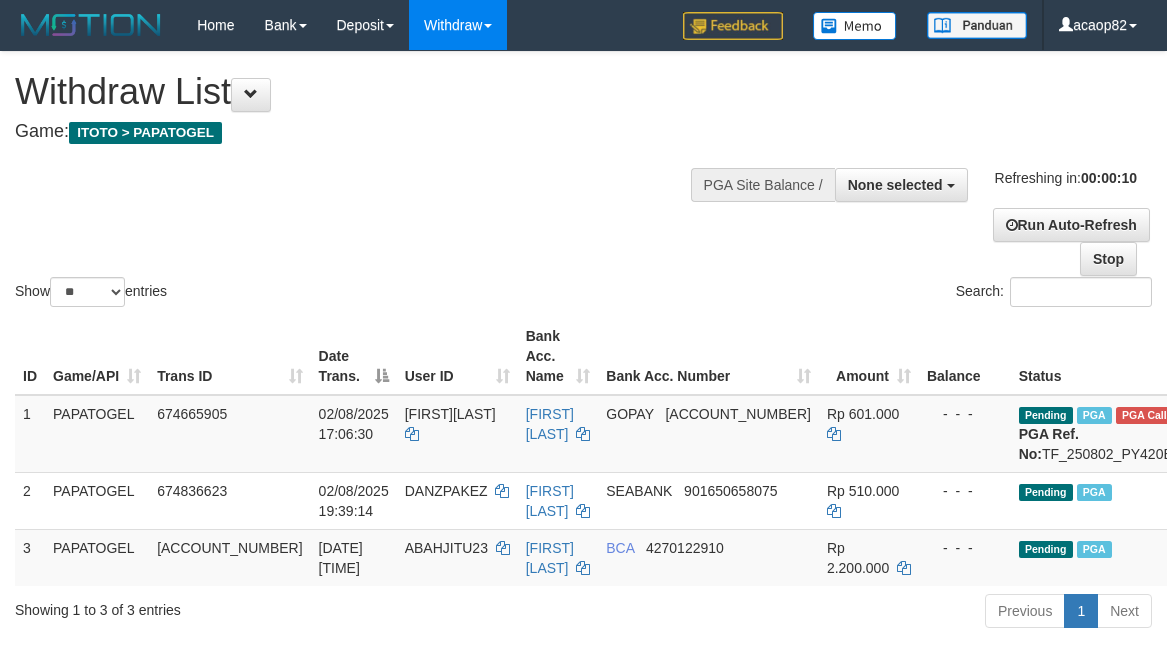 select 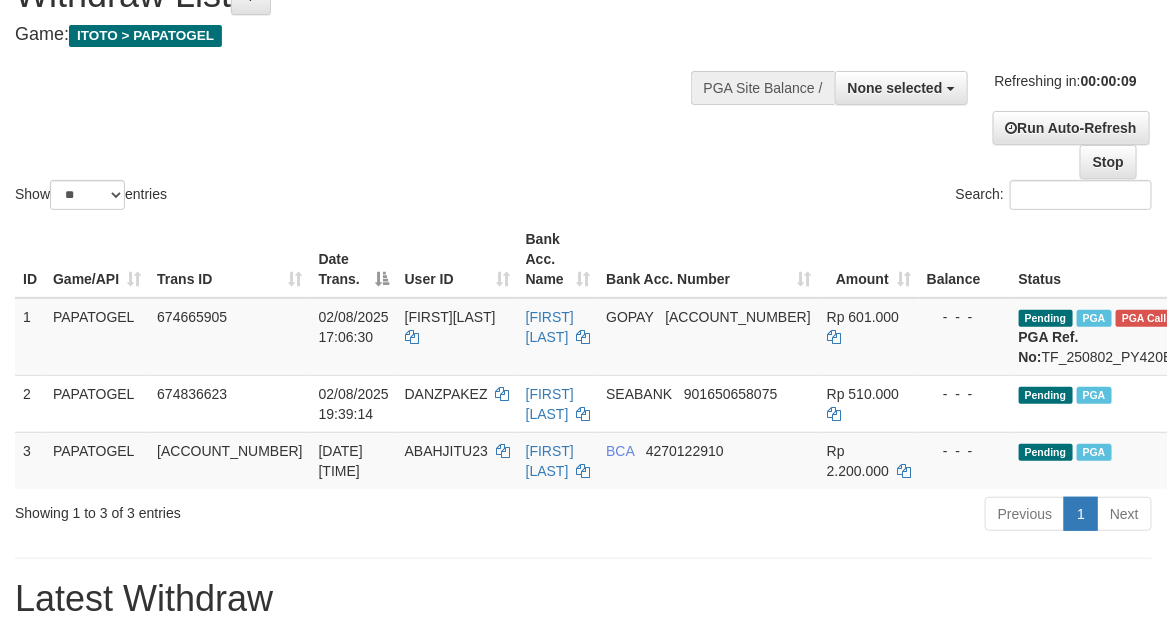 scroll, scrollTop: 0, scrollLeft: 0, axis: both 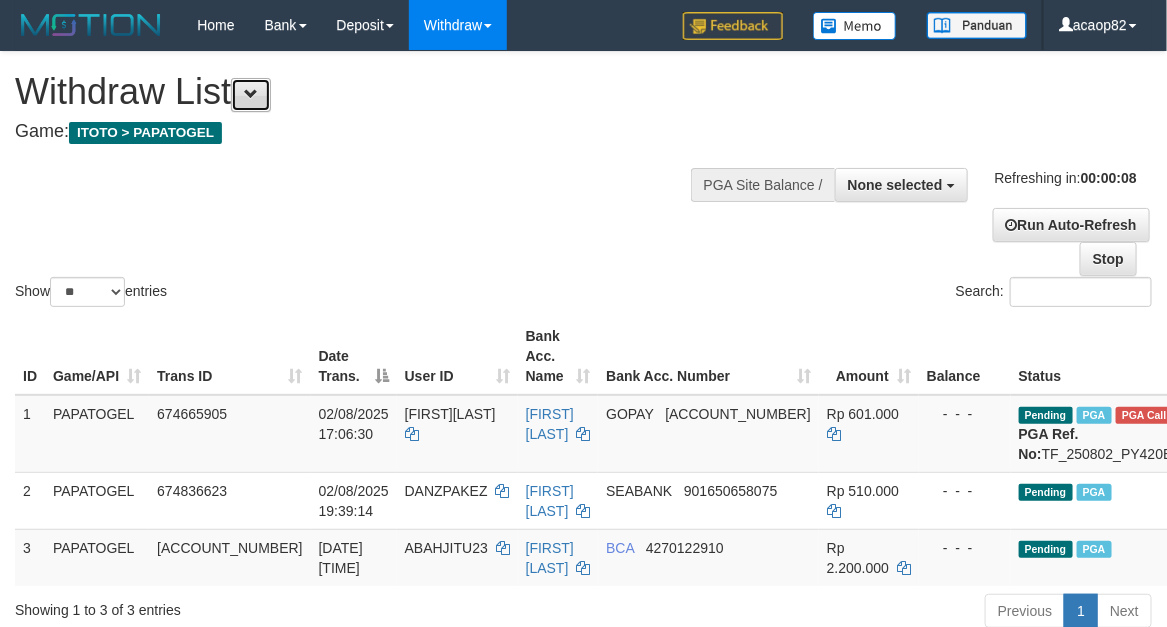 click at bounding box center [251, 94] 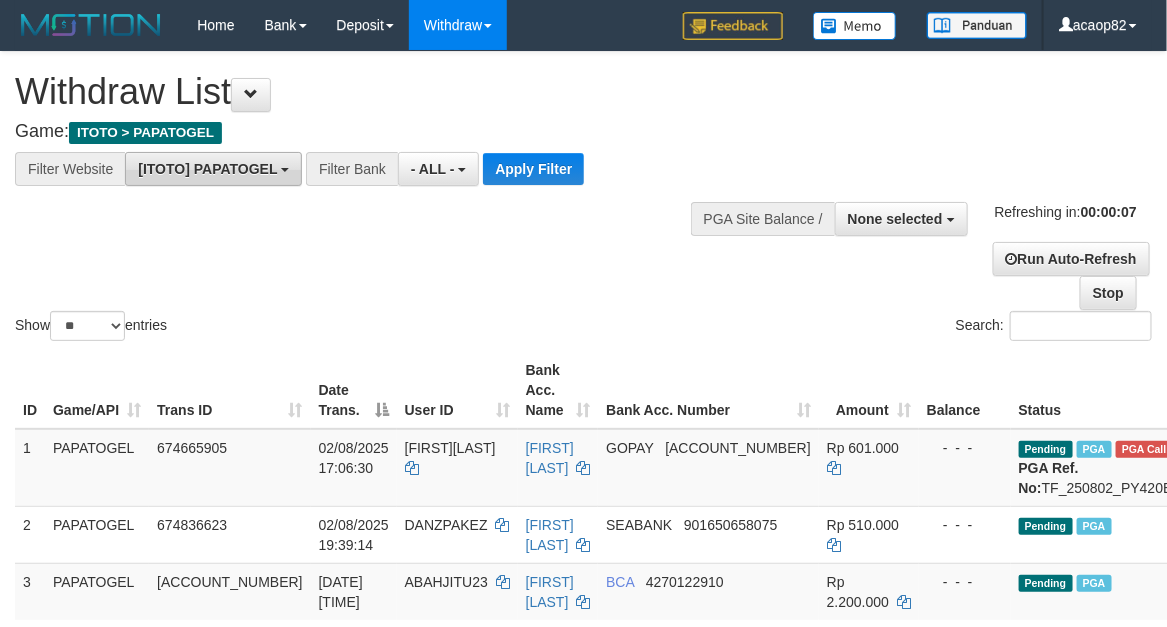 click on "[ITOTO] PAPATOGEL" at bounding box center [213, 169] 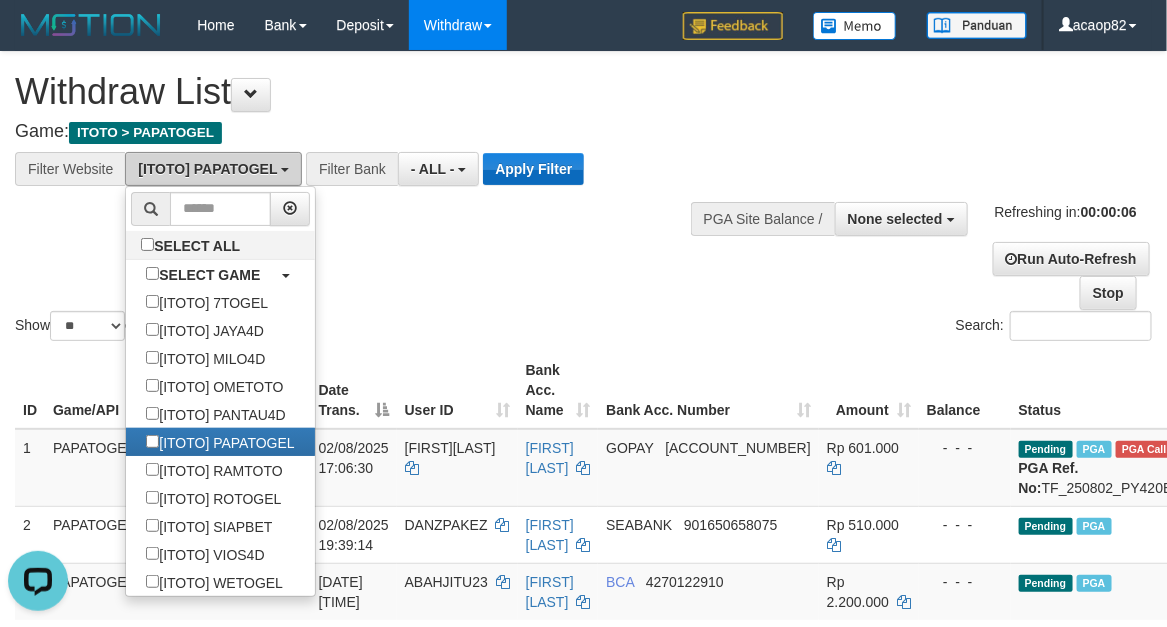 scroll, scrollTop: 0, scrollLeft: 0, axis: both 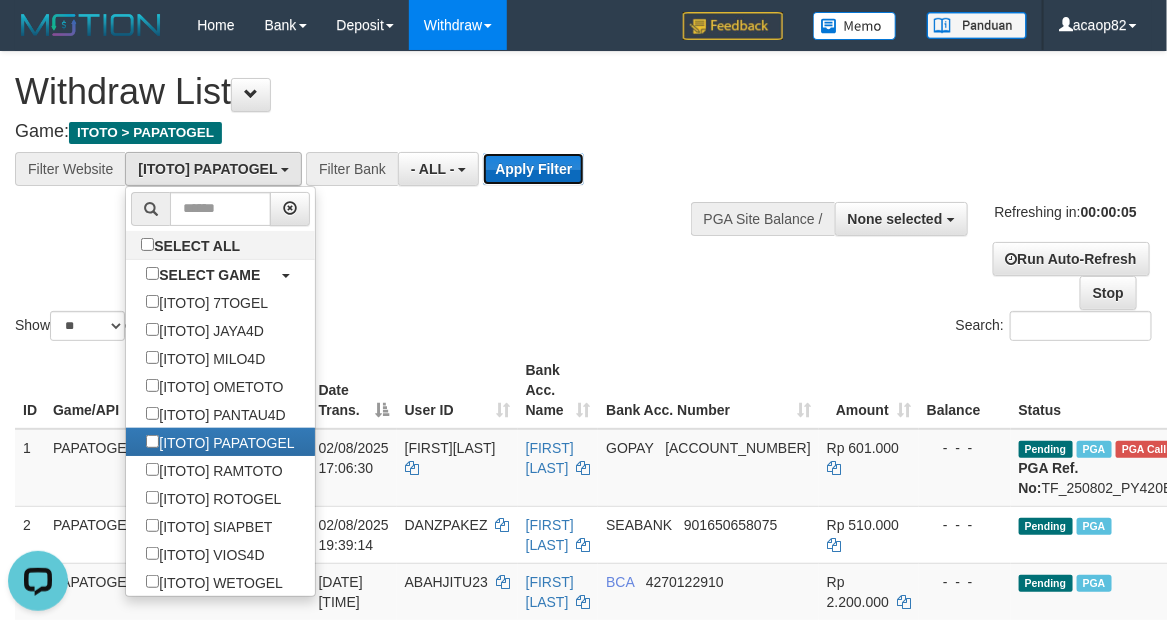 click on "Apply Filter" at bounding box center (533, 169) 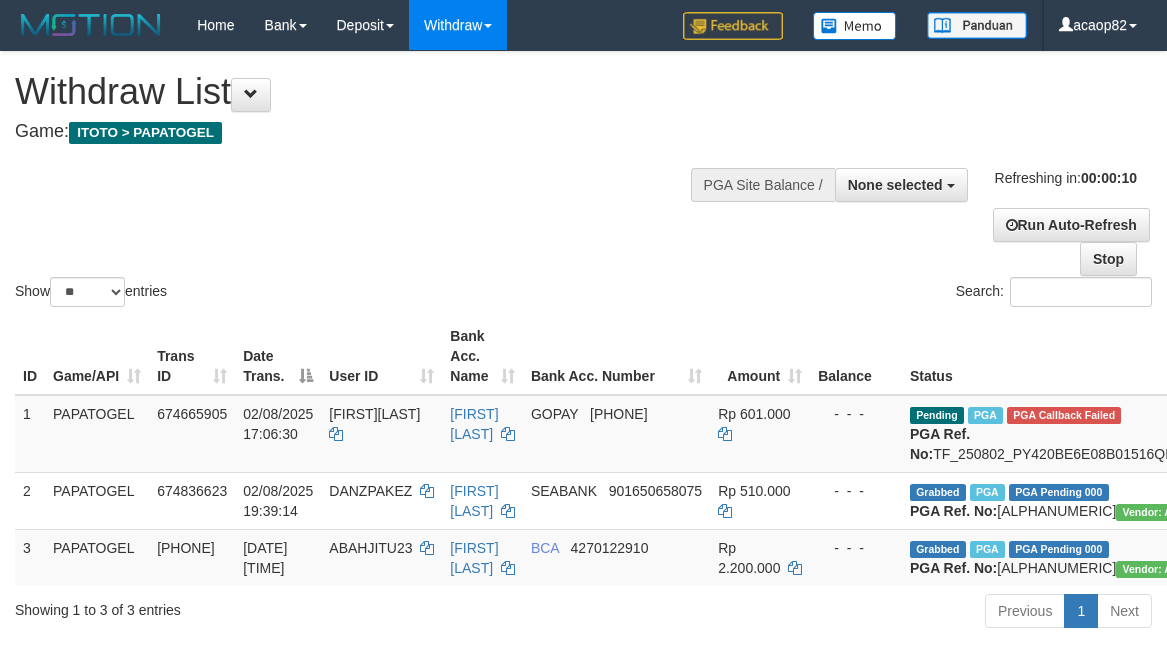 select 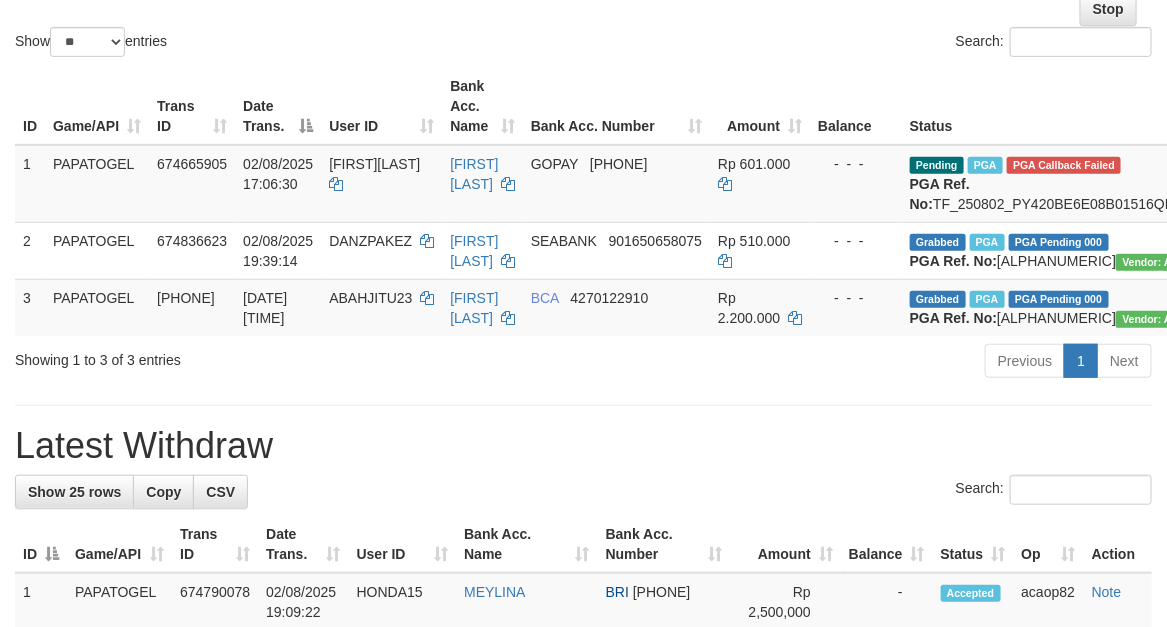 scroll, scrollTop: 250, scrollLeft: 312, axis: both 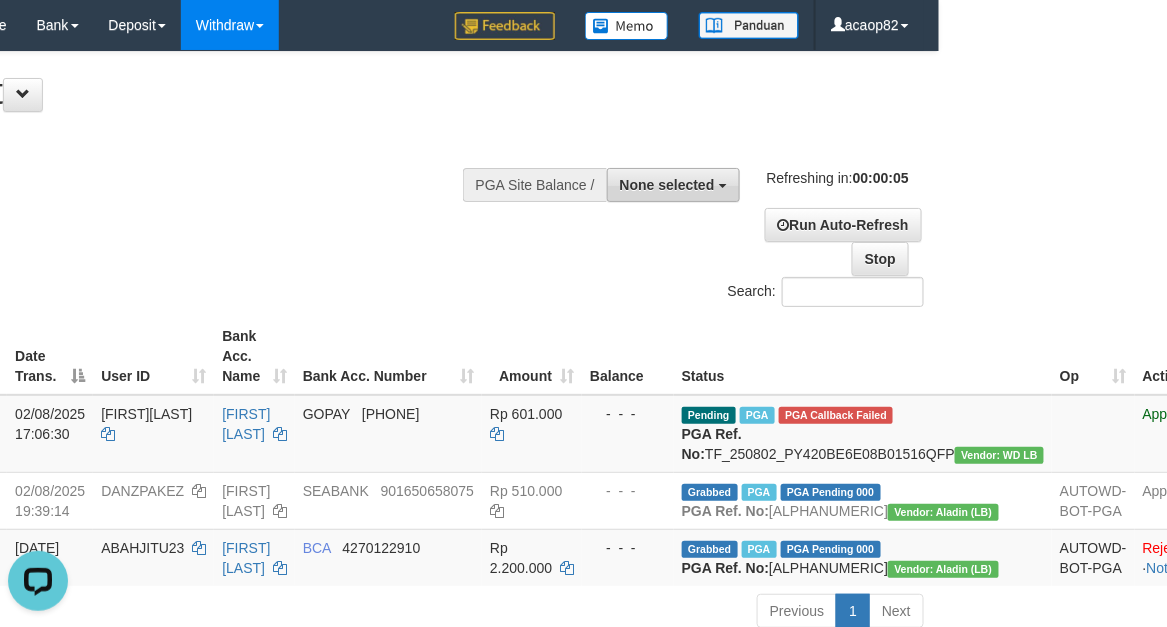 click on "None selected" at bounding box center (667, 185) 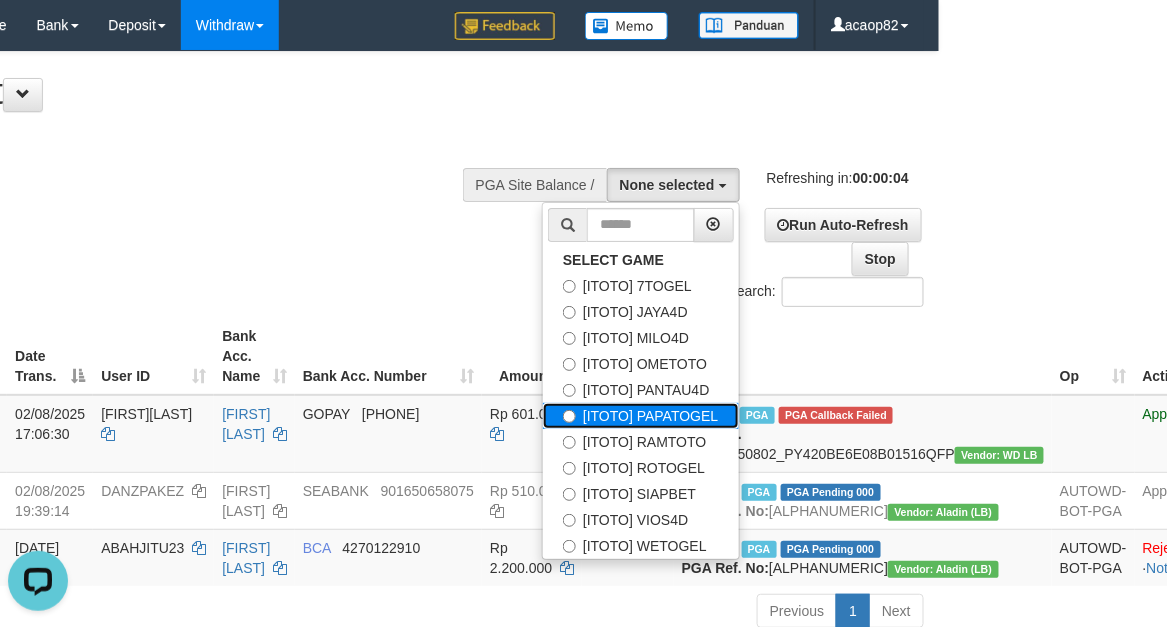 click on "[ITOTO] PAPATOGEL" at bounding box center (640, 416) 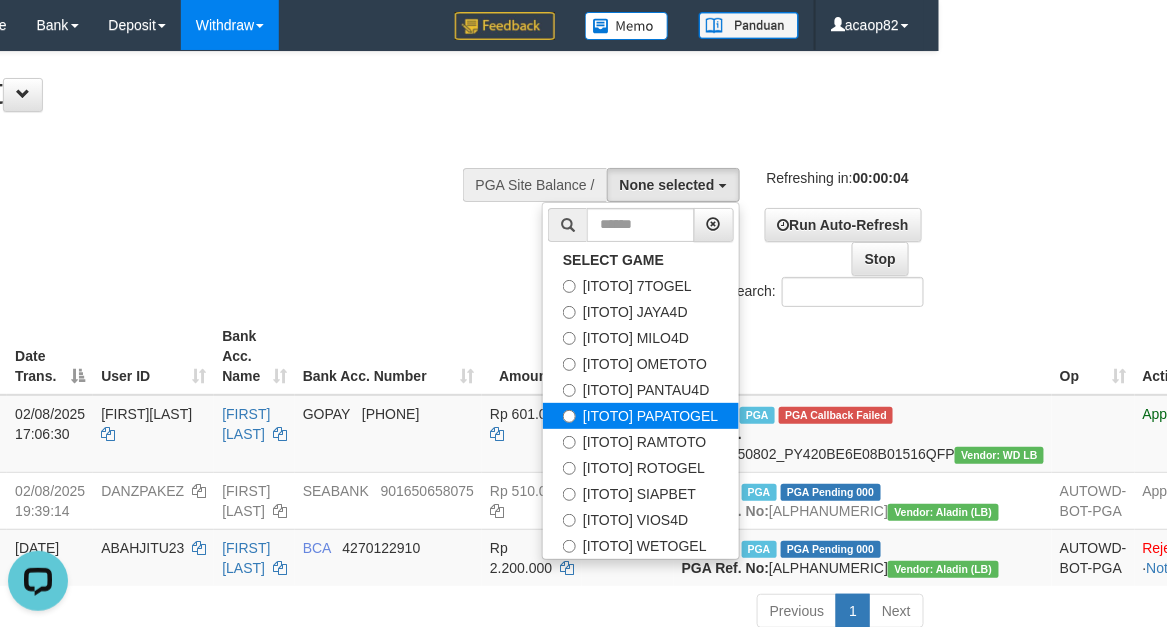 select on "***" 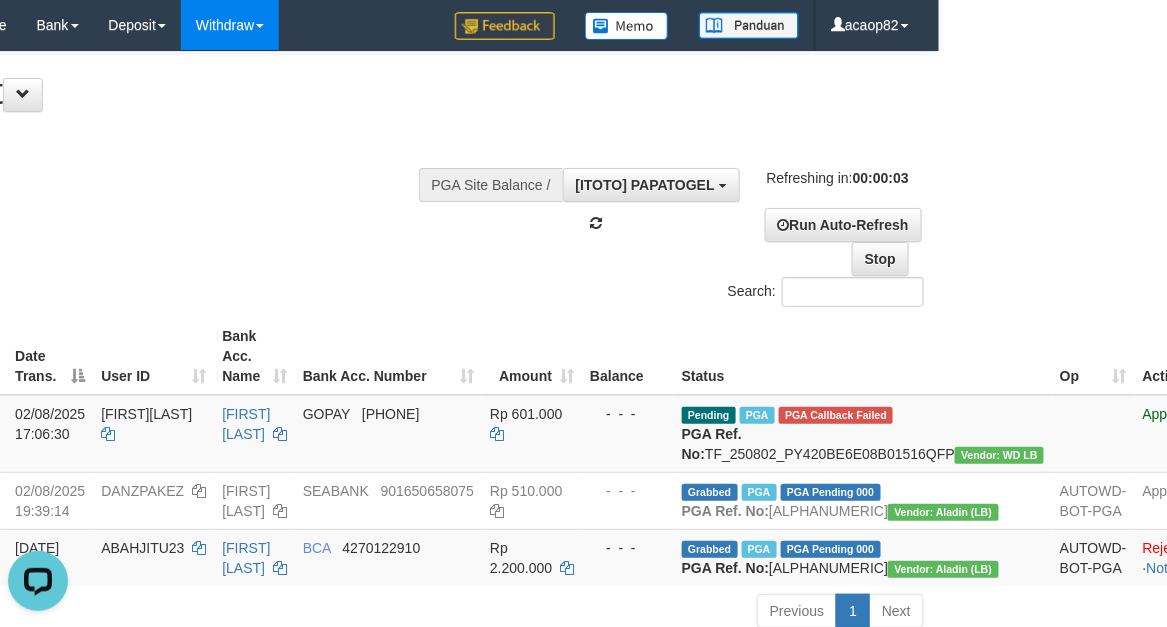 scroll, scrollTop: 101, scrollLeft: 0, axis: vertical 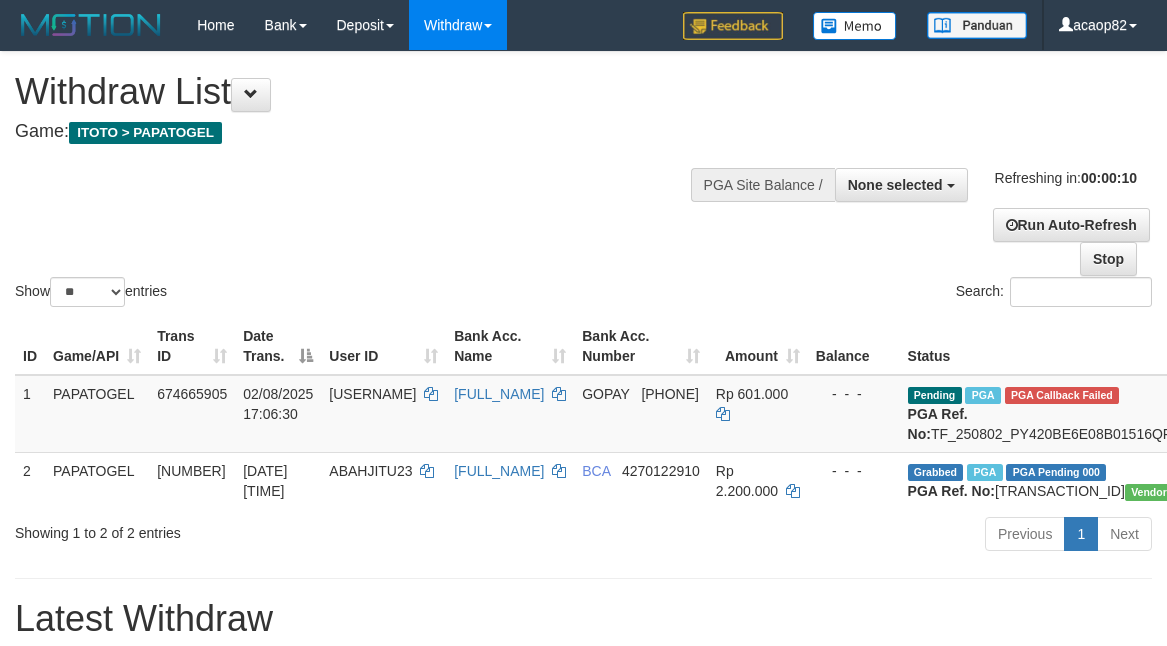 select 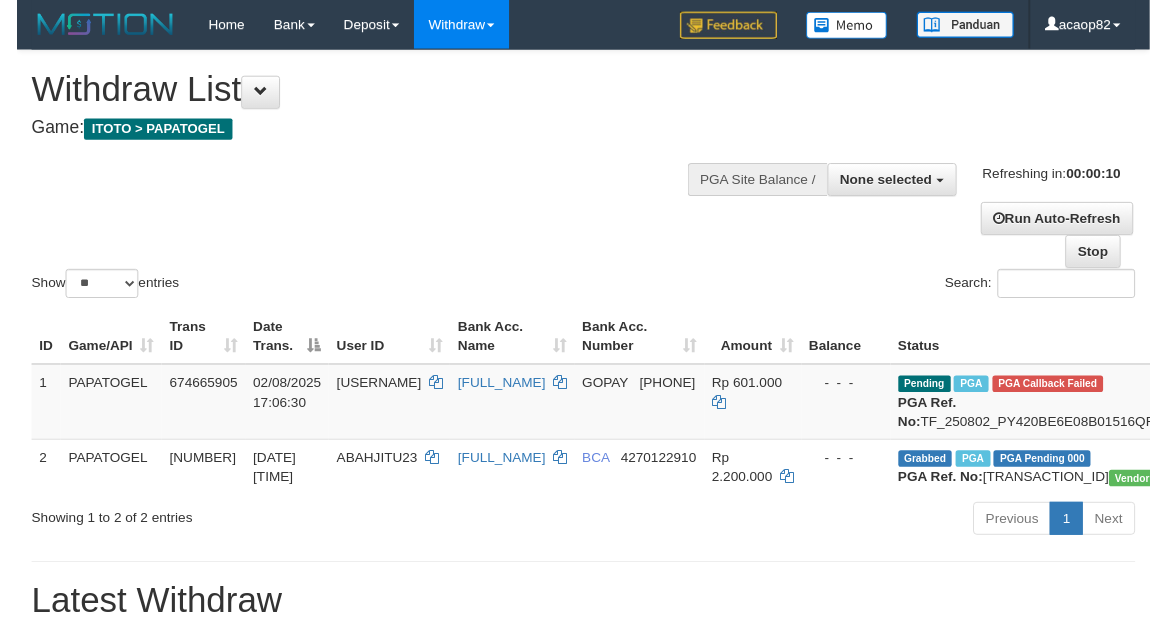 scroll, scrollTop: 0, scrollLeft: 0, axis: both 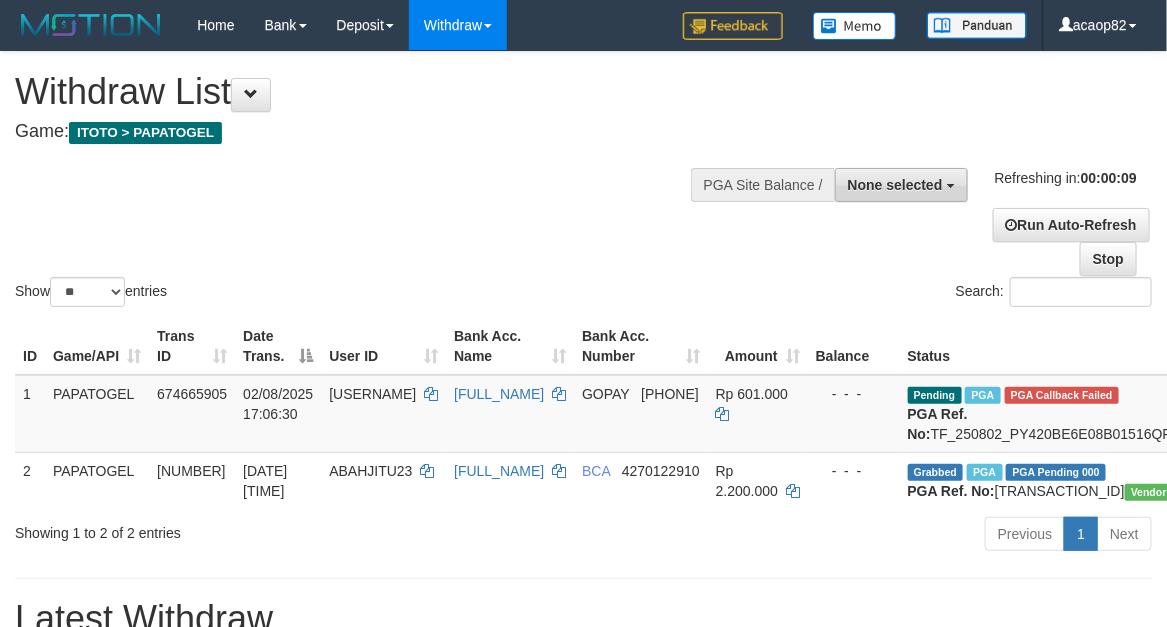 click on "None selected" at bounding box center [895, 185] 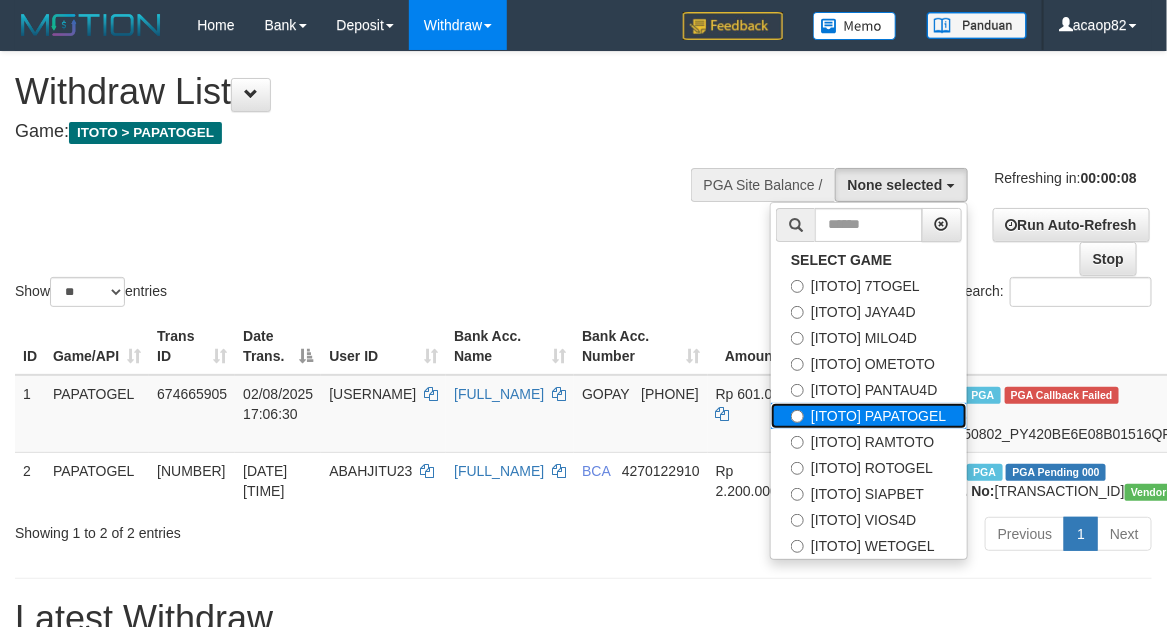 click on "[ITOTO] PAPATOGEL" at bounding box center (868, 416) 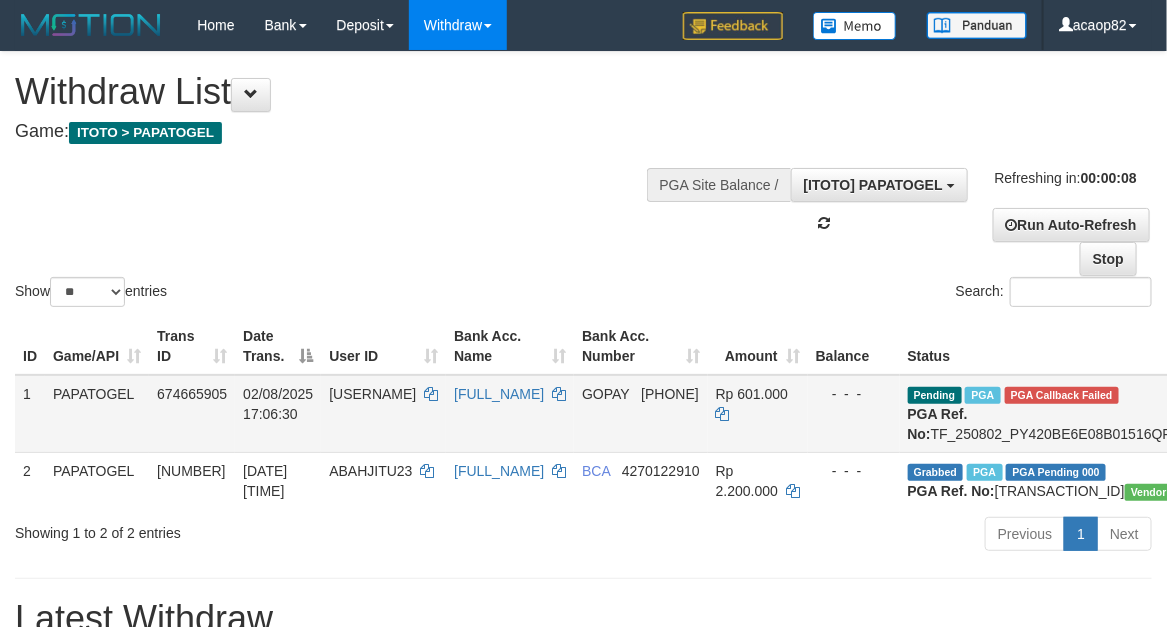 select on "***" 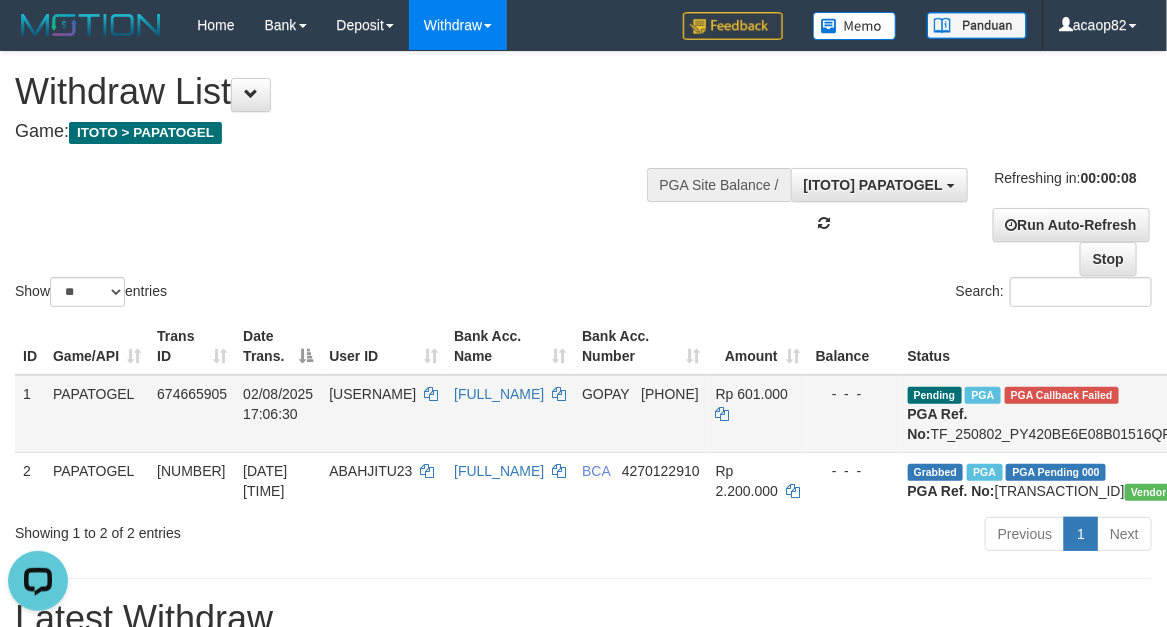 scroll, scrollTop: 0, scrollLeft: 0, axis: both 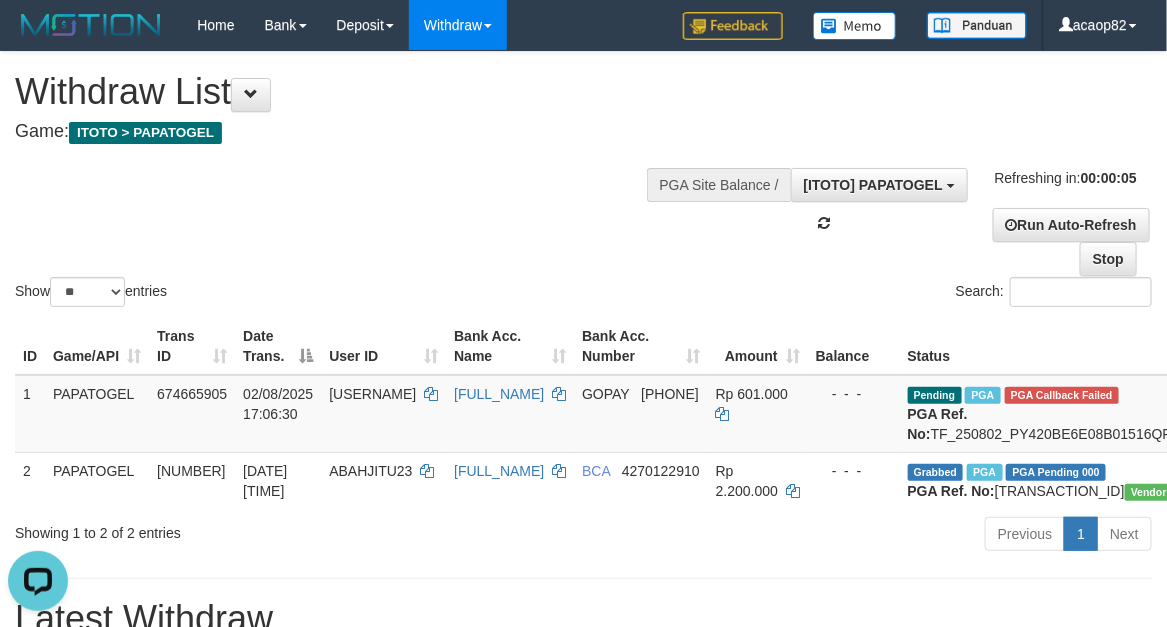 click on "Refreshing in:  00:00:05
Run Auto-Refresh
Stop" at bounding box center [1065, 222] 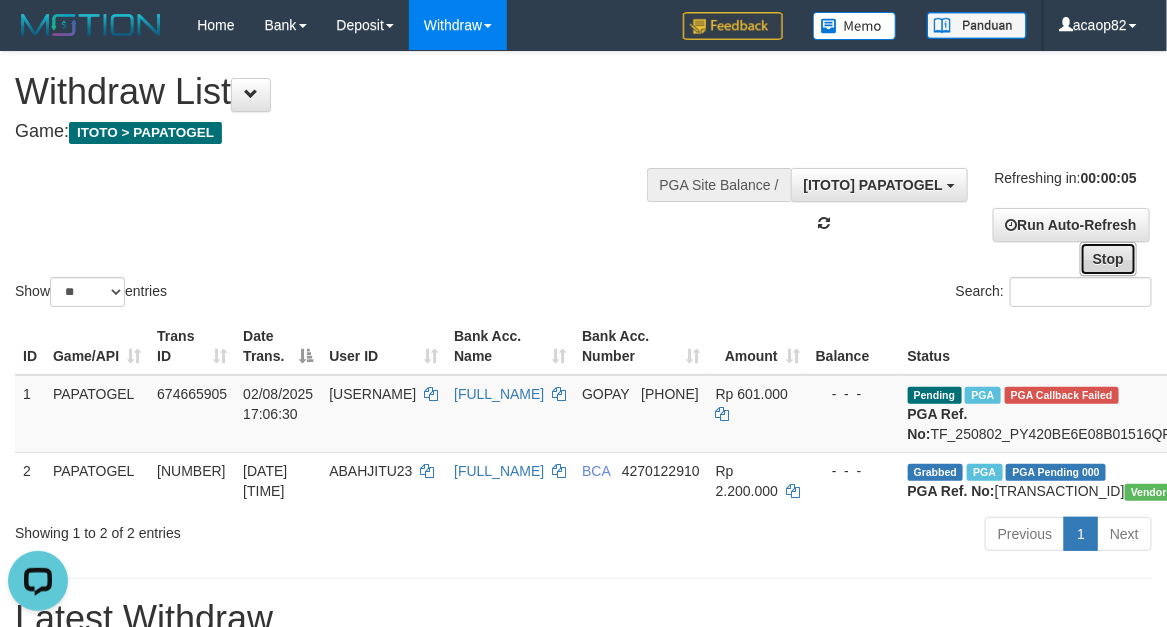 click on "Stop" at bounding box center (1108, 259) 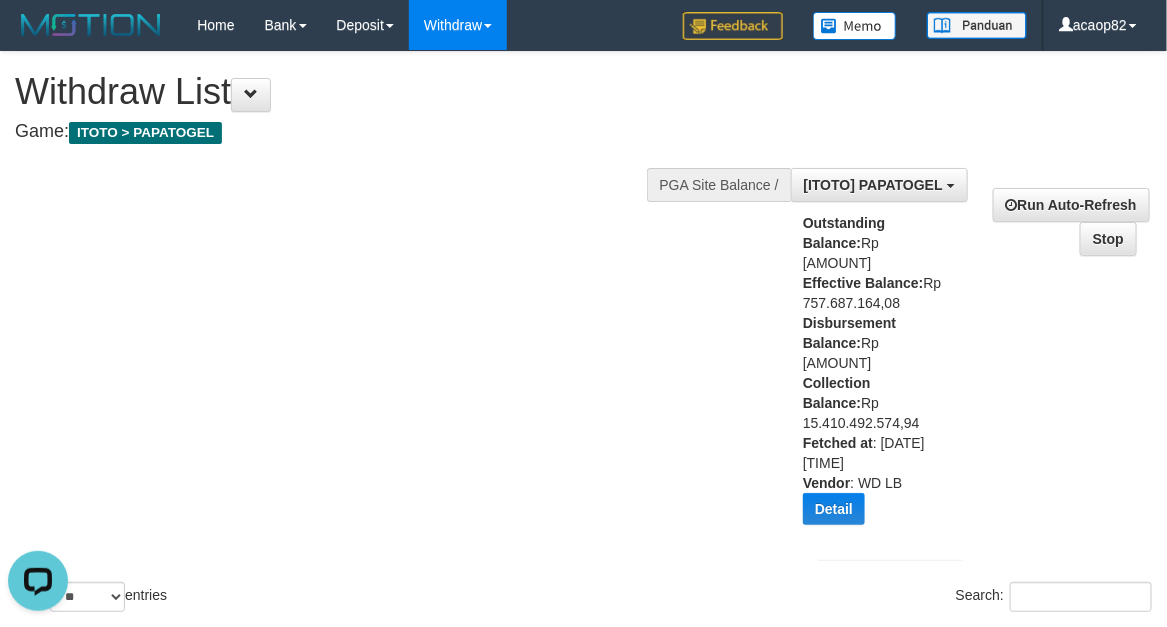 click on "Outstanding Balance:  Rp 226.230.233,55
Effective Balance:  Rp 757.687.164,08
Disbursement Balance:  Rp 569.716.000,00
Collection Balance:  Rp 15.410.492.574,94
Fetched at : 2025-08-02 19:48:34
Vendor : WD LB
Detail
Vendor Name
Outstanding Balance
Effective Balance
Disbursment Balance
Collection Balance
Aladin
Rp 108.673.173,36
Rp 661.530.879,22
Rp 365.473.000,00
Rp 8.840.040.988,14
Gameboy
Rp 117.287.945,47
Rp 94.215.082,73
Rp 204.243.000,00
Rp 6.568.893.835,23
Rp 0,00" at bounding box center (875, 376) 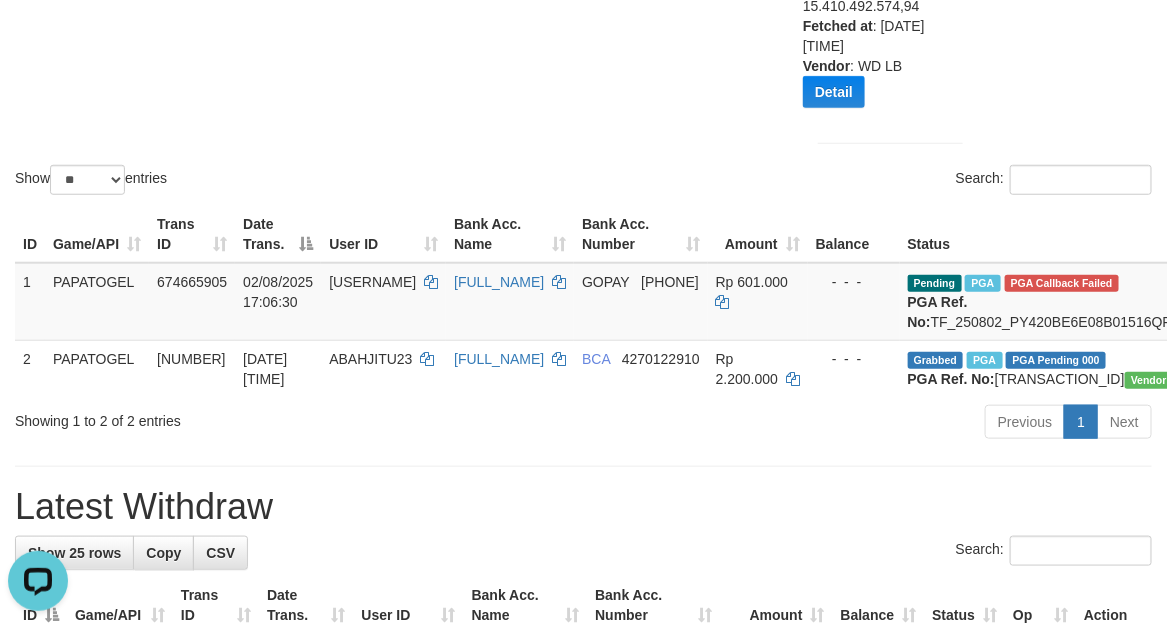 scroll, scrollTop: 416, scrollLeft: 0, axis: vertical 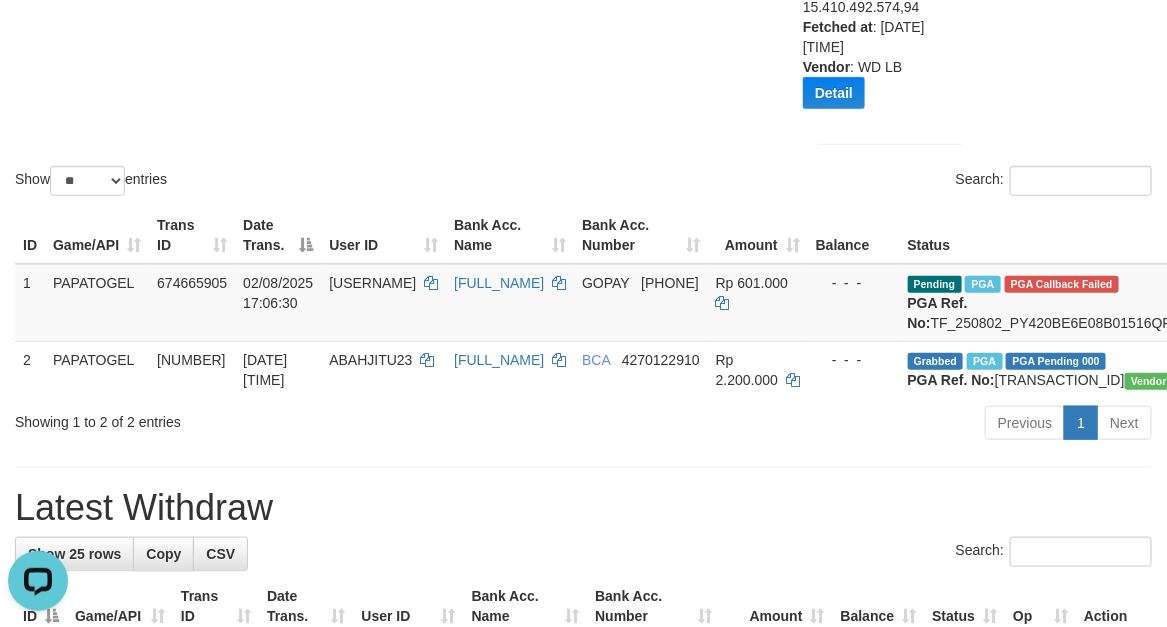 click on "Showing 1 to 2 of 2 entries" at bounding box center [243, 418] 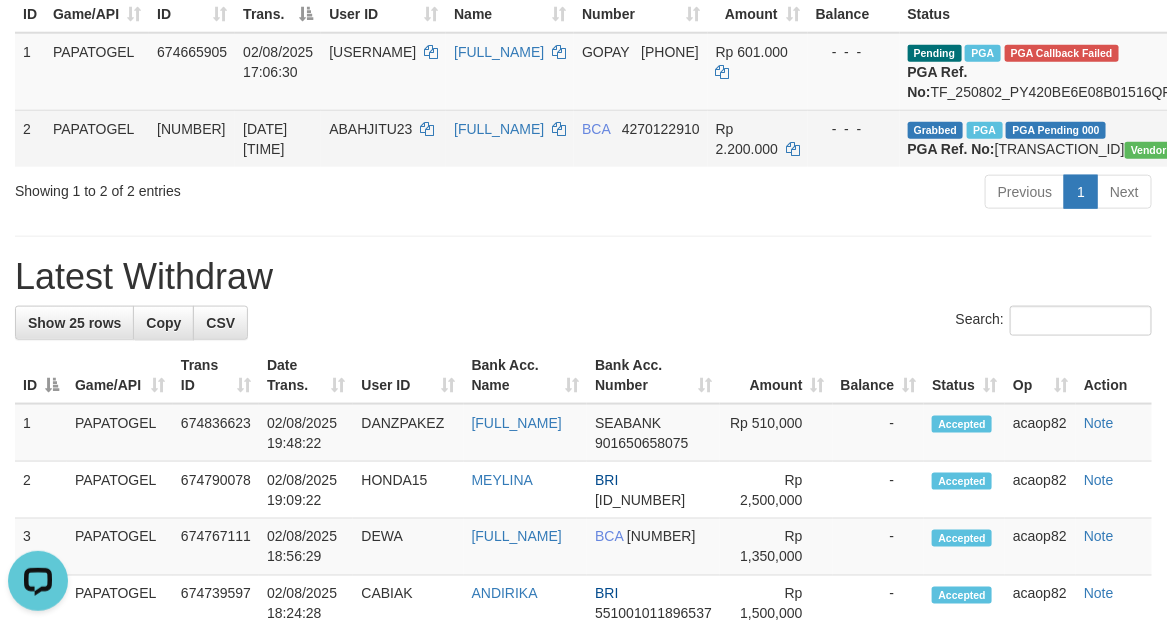 scroll, scrollTop: 333, scrollLeft: 0, axis: vertical 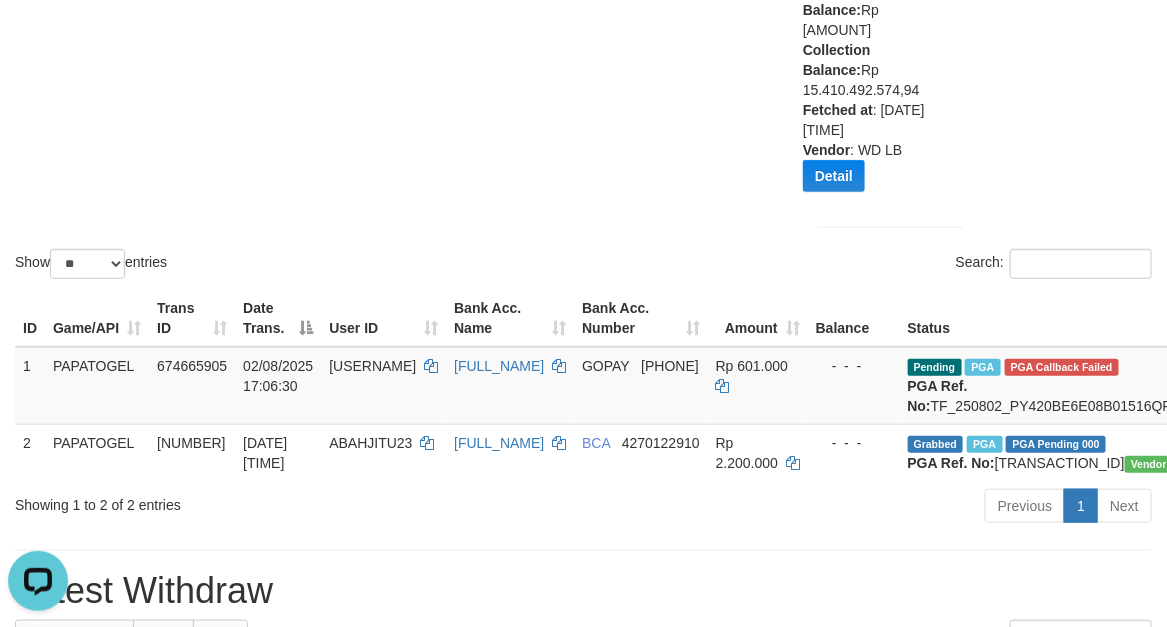click on "Show  ** ** ** ***  entries Search:" at bounding box center [583, 1] 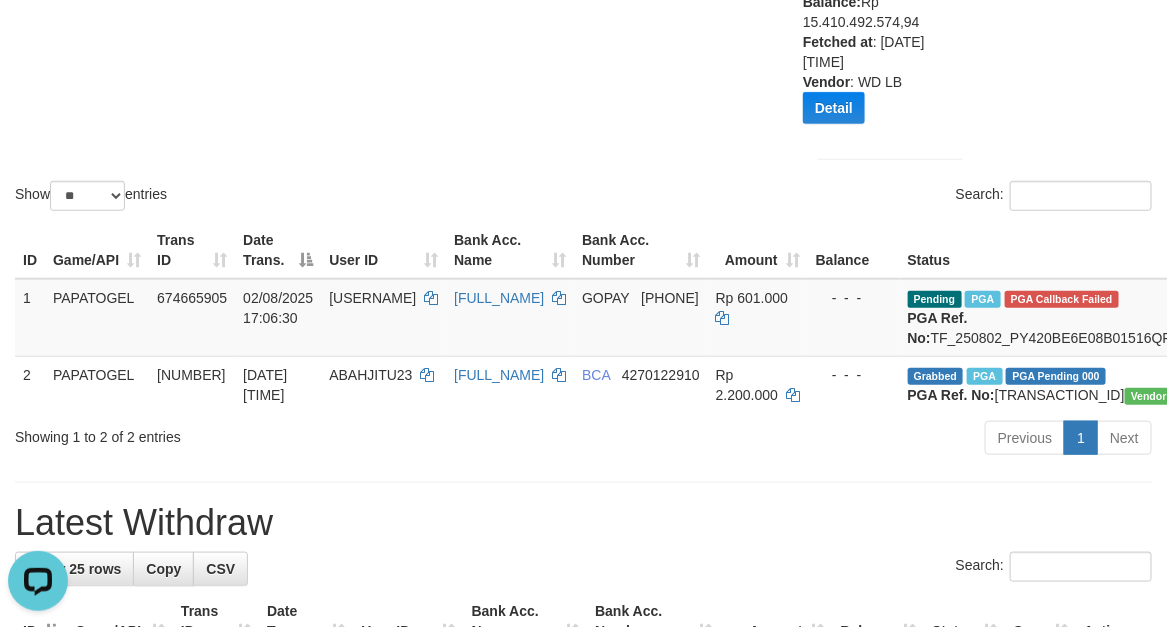 scroll, scrollTop: 500, scrollLeft: 0, axis: vertical 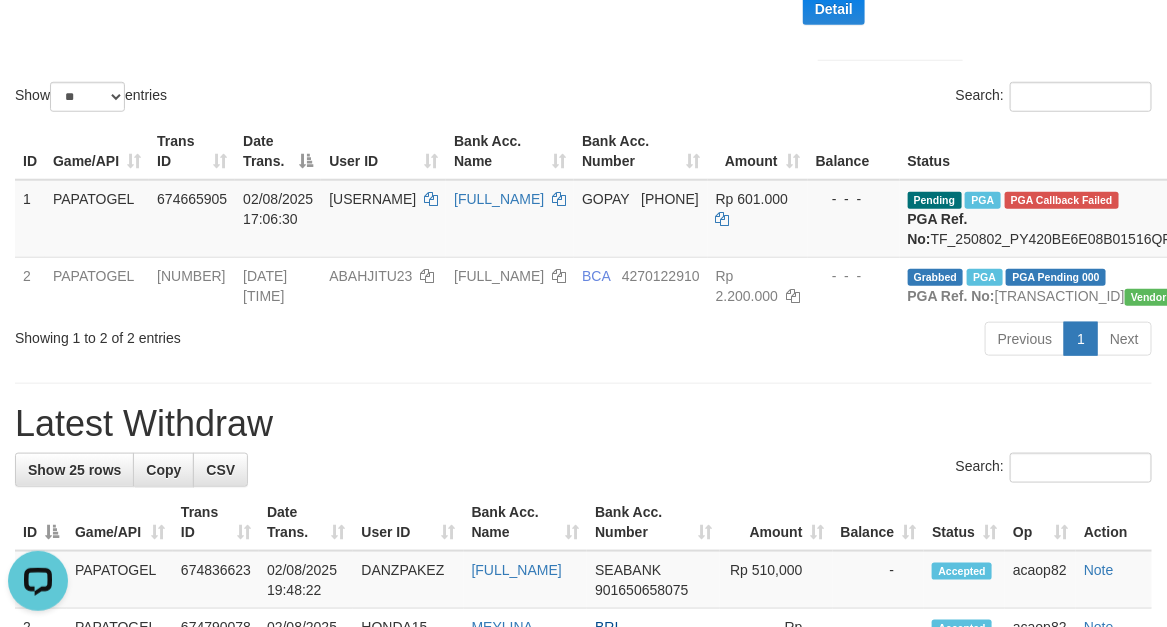 click on "Previous 1 Next" at bounding box center (826, 341) 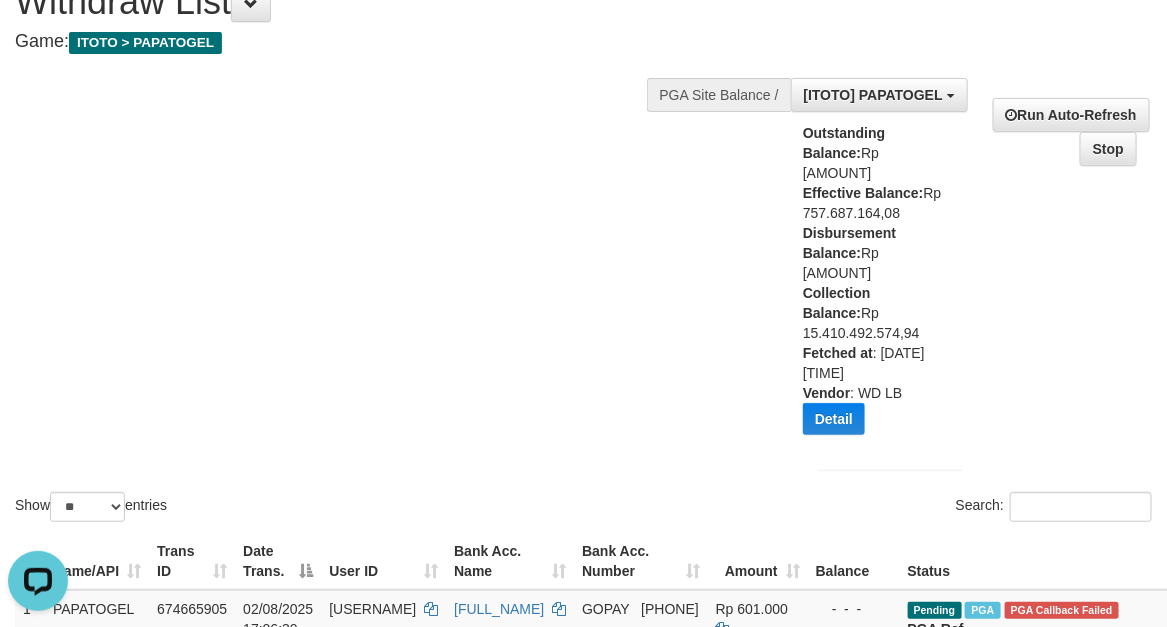 scroll, scrollTop: 0, scrollLeft: 0, axis: both 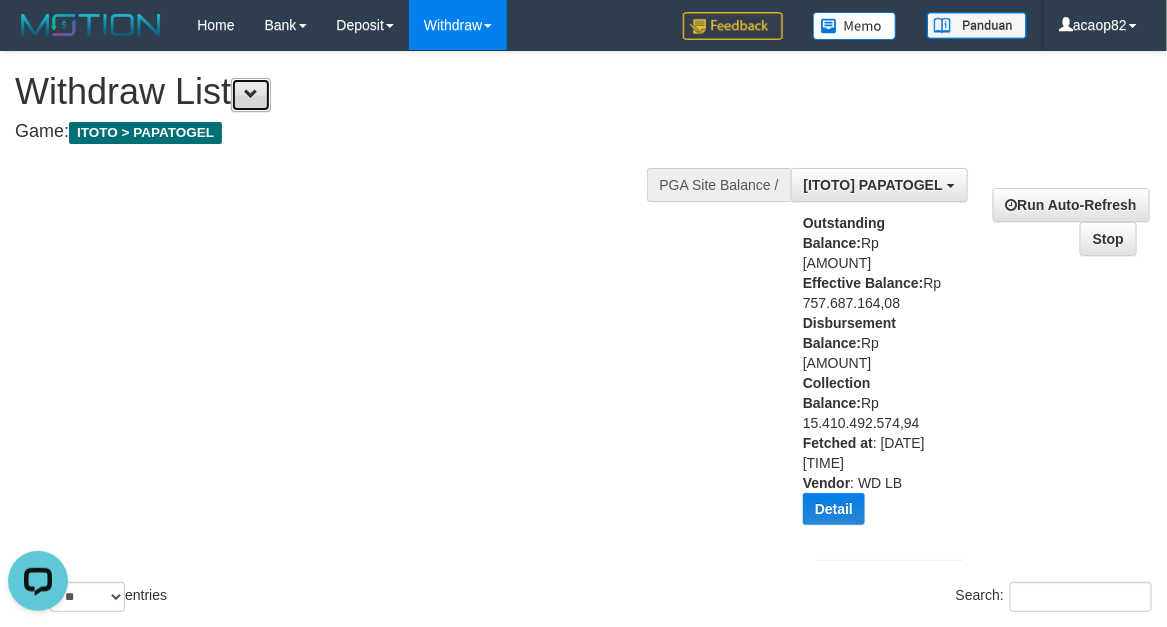 click at bounding box center [251, 95] 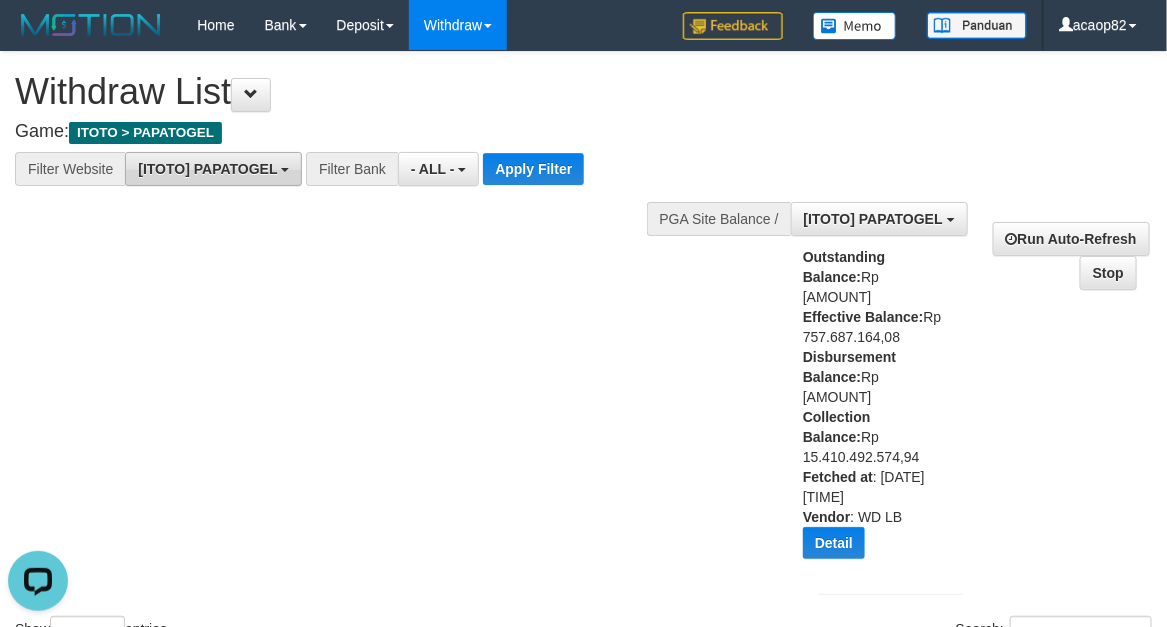 click on "[ITOTO] PAPATOGEL" at bounding box center [213, 169] 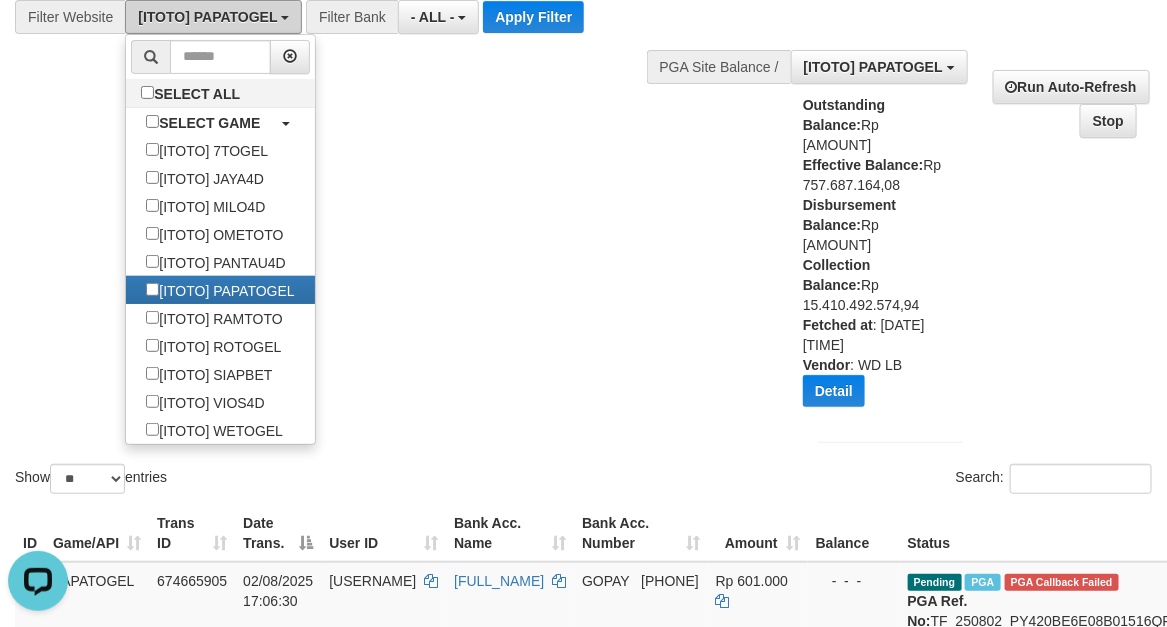 scroll, scrollTop: 0, scrollLeft: 0, axis: both 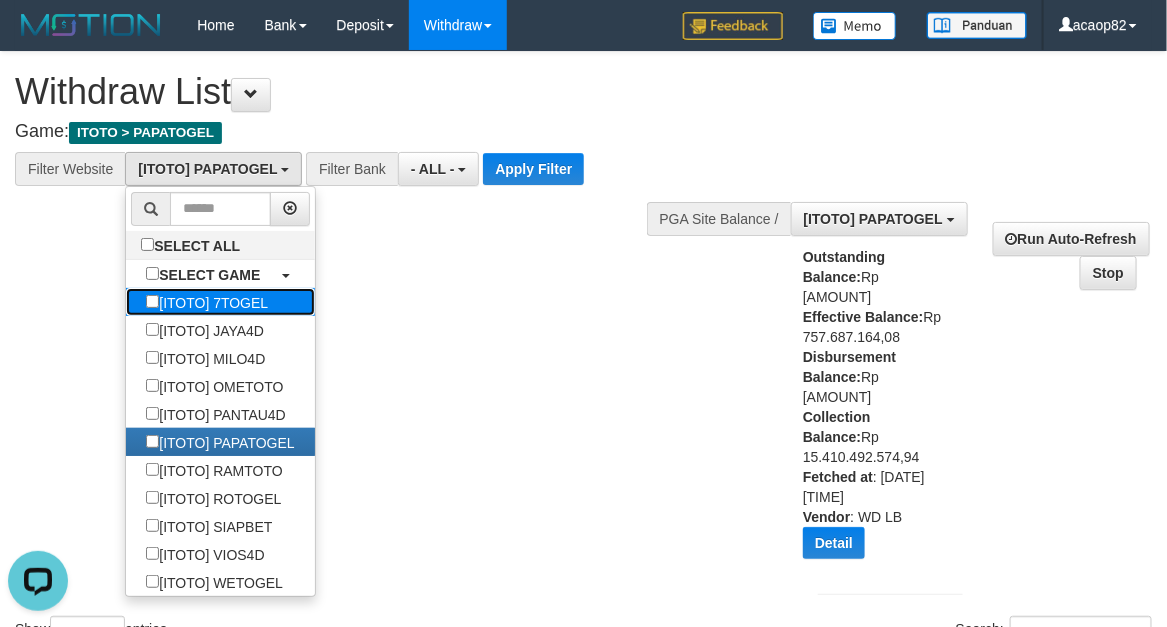 click on "[ITOTO] 7TOGEL" at bounding box center [207, 302] 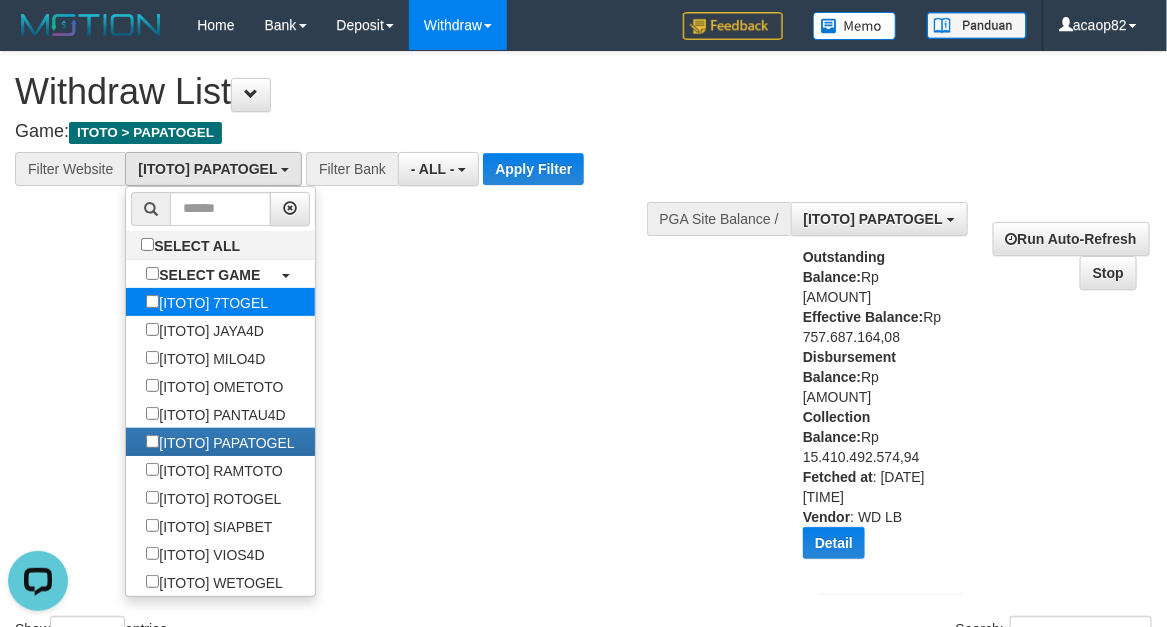 select on "***" 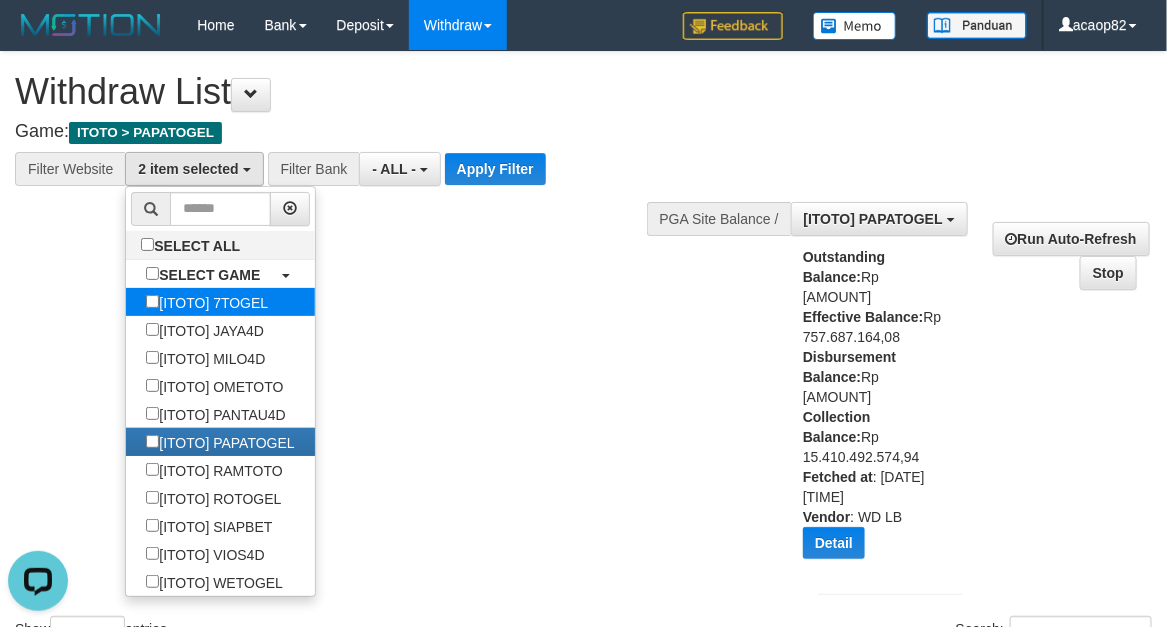 scroll, scrollTop: 101, scrollLeft: 0, axis: vertical 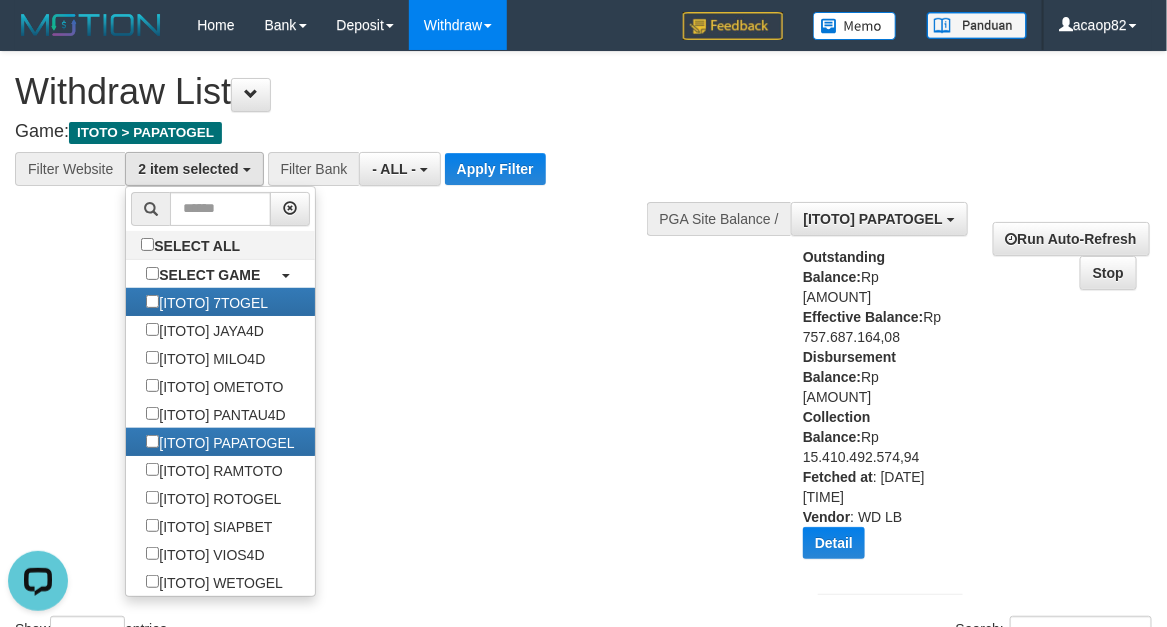 click on "Show  ** ** ** ***  entries Search:" at bounding box center (583, 351) 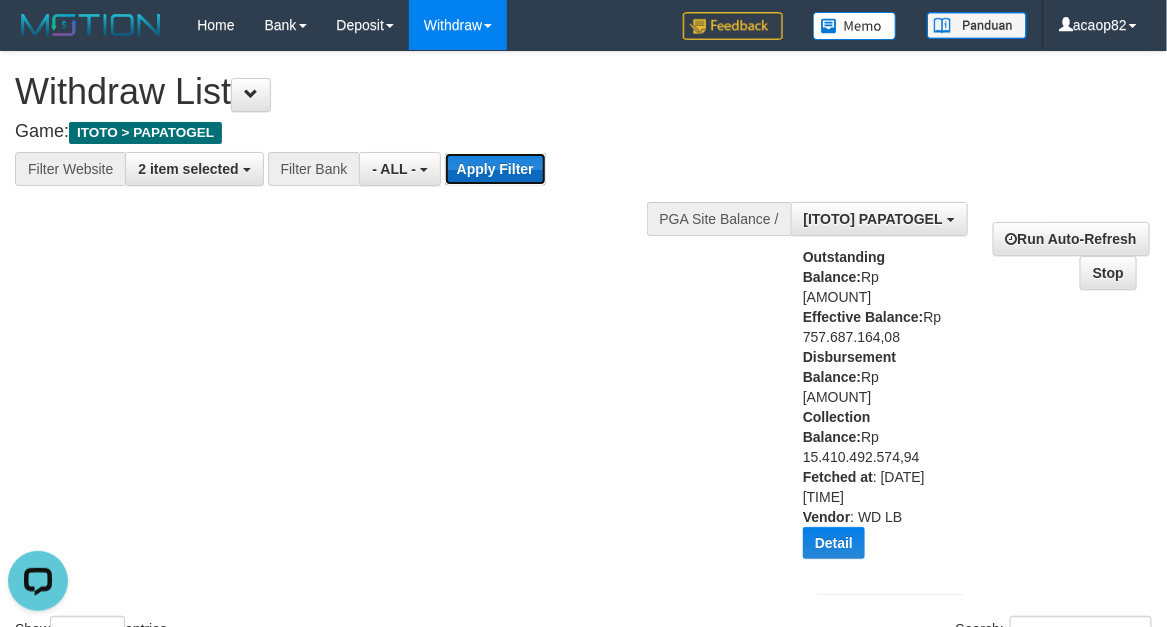 click on "Apply Filter" at bounding box center [495, 169] 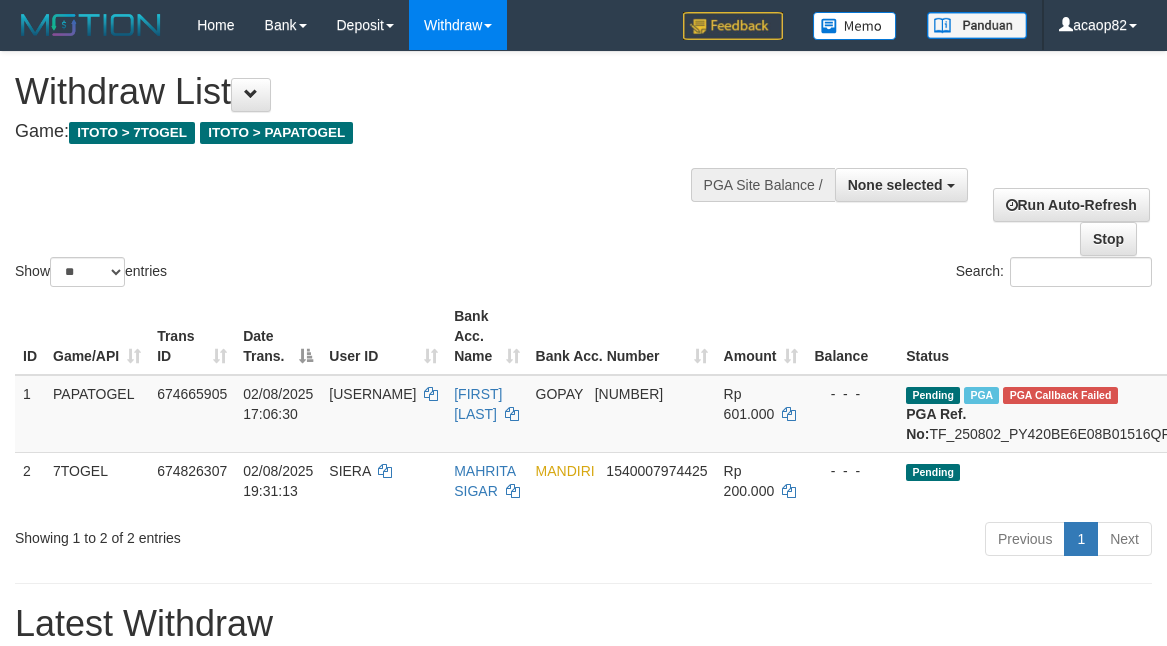 select 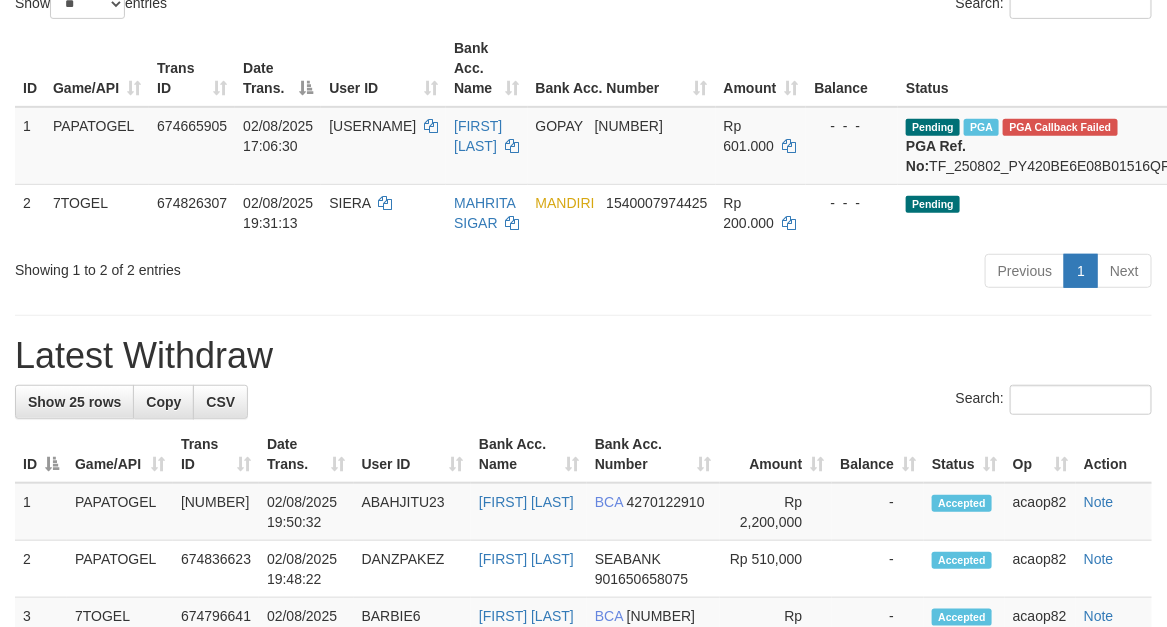 scroll, scrollTop: 250, scrollLeft: 0, axis: vertical 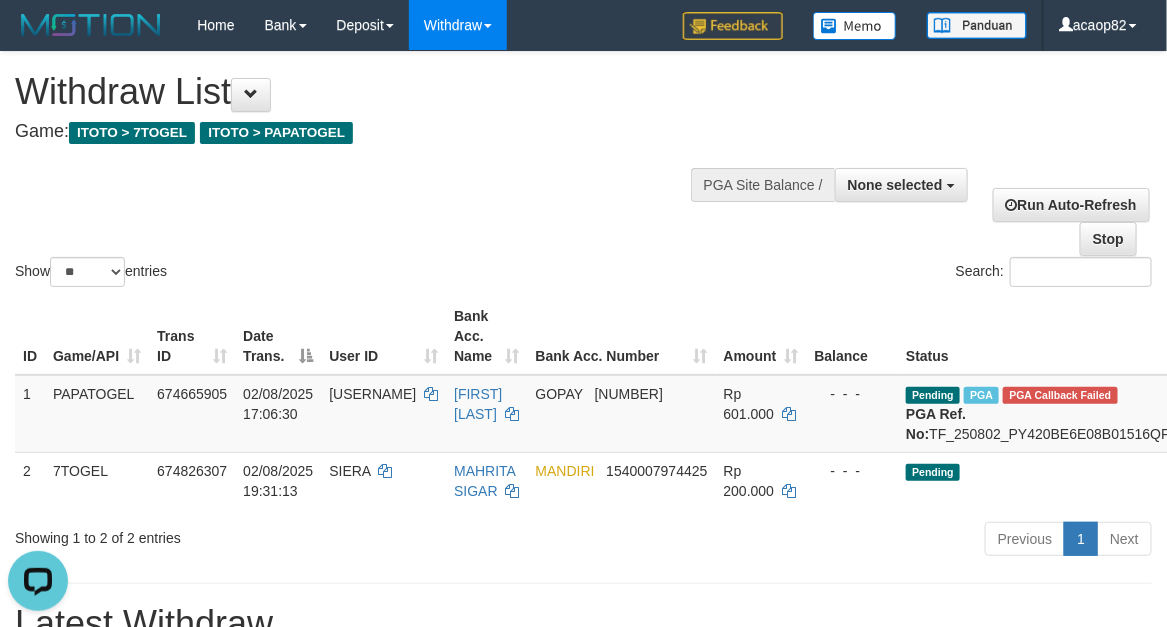 click on "Show  ** ** ** ***  entries Search:" at bounding box center (583, 171) 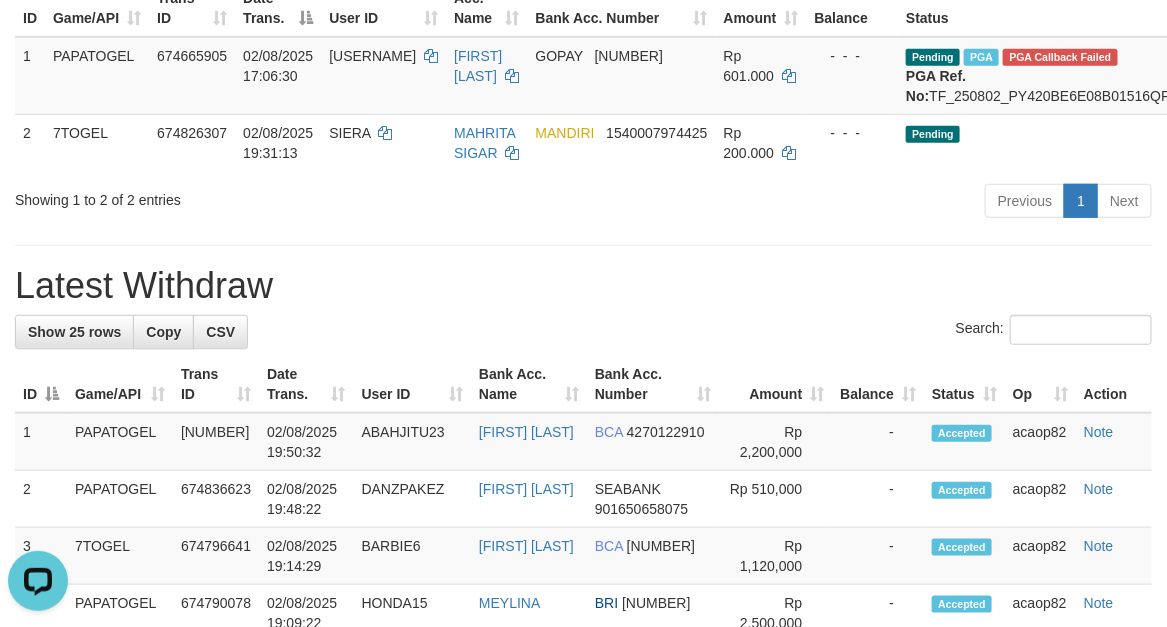 scroll, scrollTop: 500, scrollLeft: 0, axis: vertical 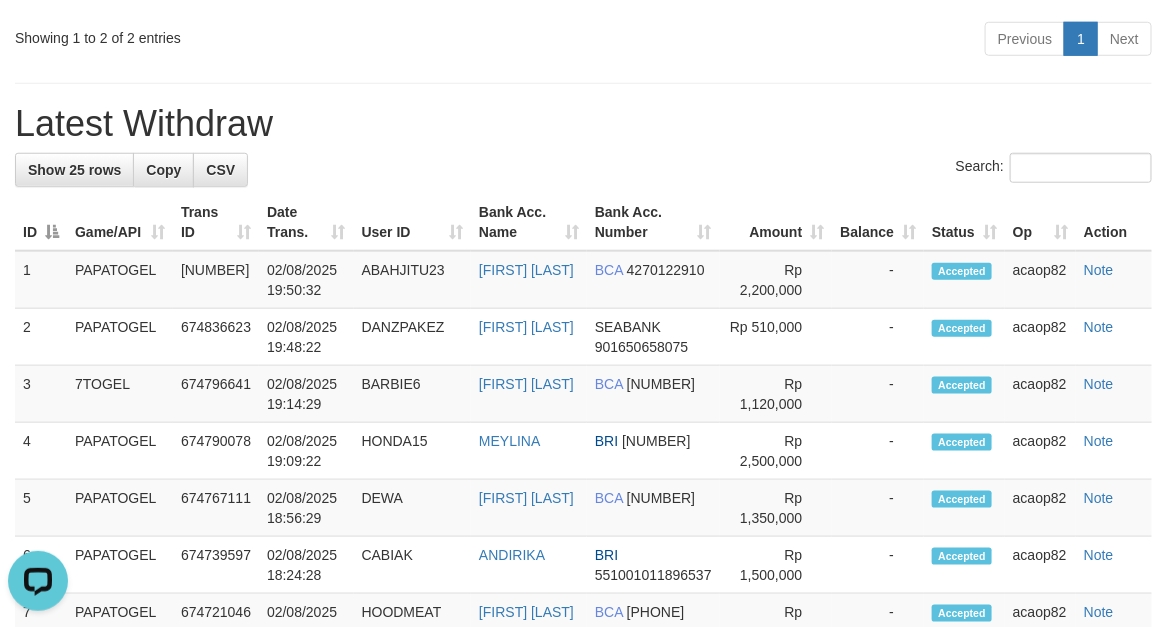 click on "Latest Withdraw" at bounding box center [583, 124] 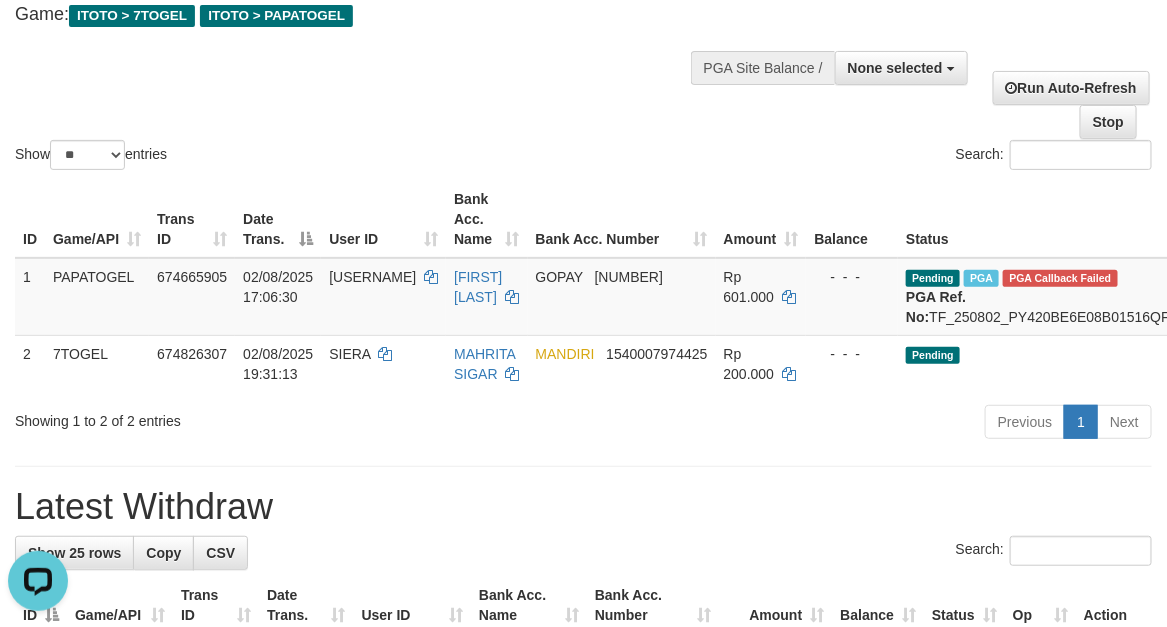 scroll, scrollTop: 83, scrollLeft: 0, axis: vertical 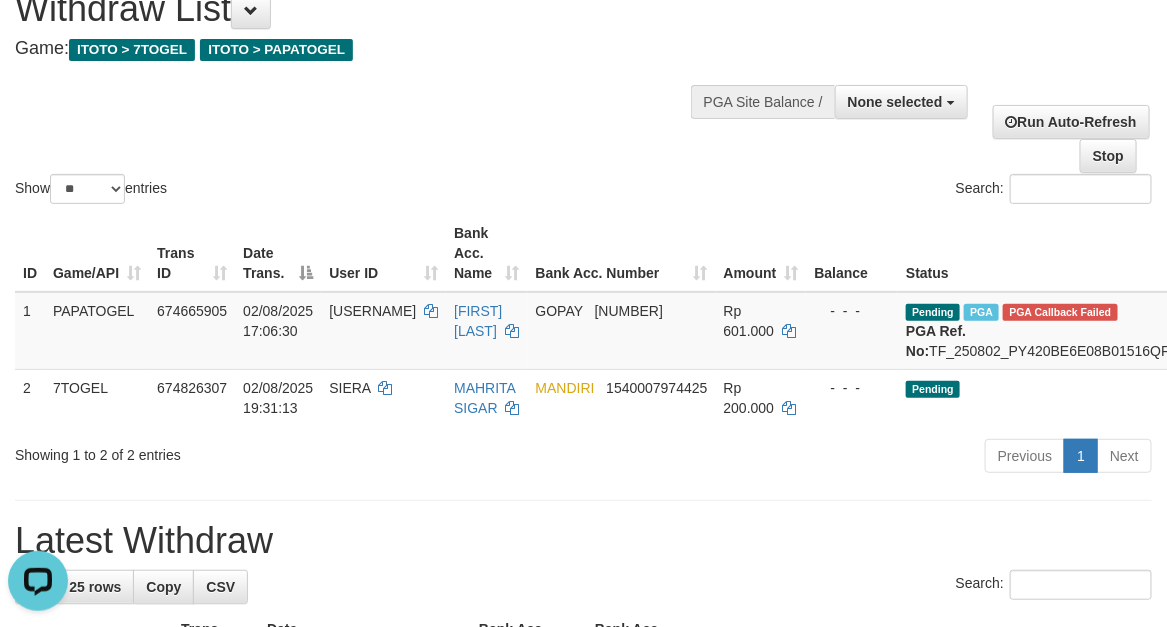 click on "Previous 1 Next" at bounding box center [826, 458] 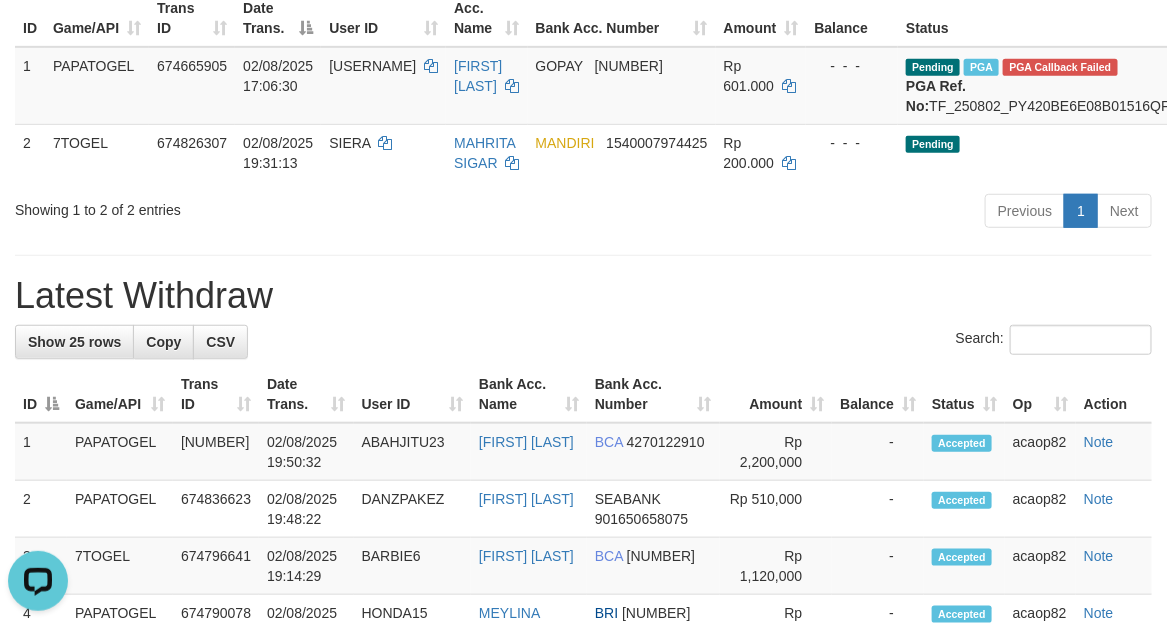 scroll, scrollTop: 333, scrollLeft: 0, axis: vertical 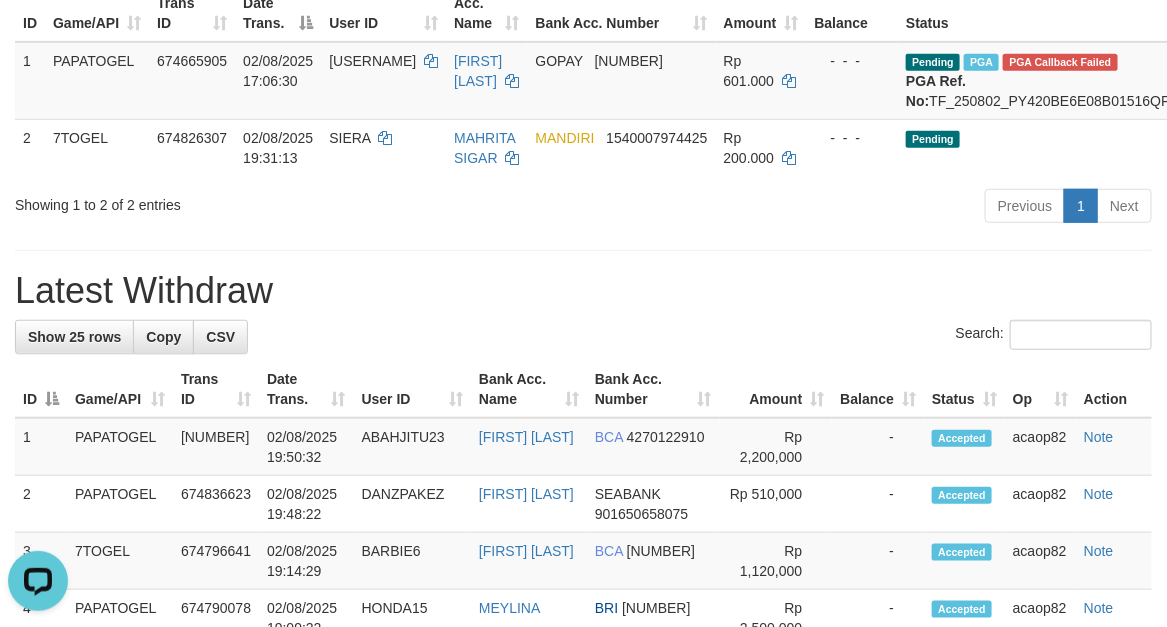click at bounding box center (583, 250) 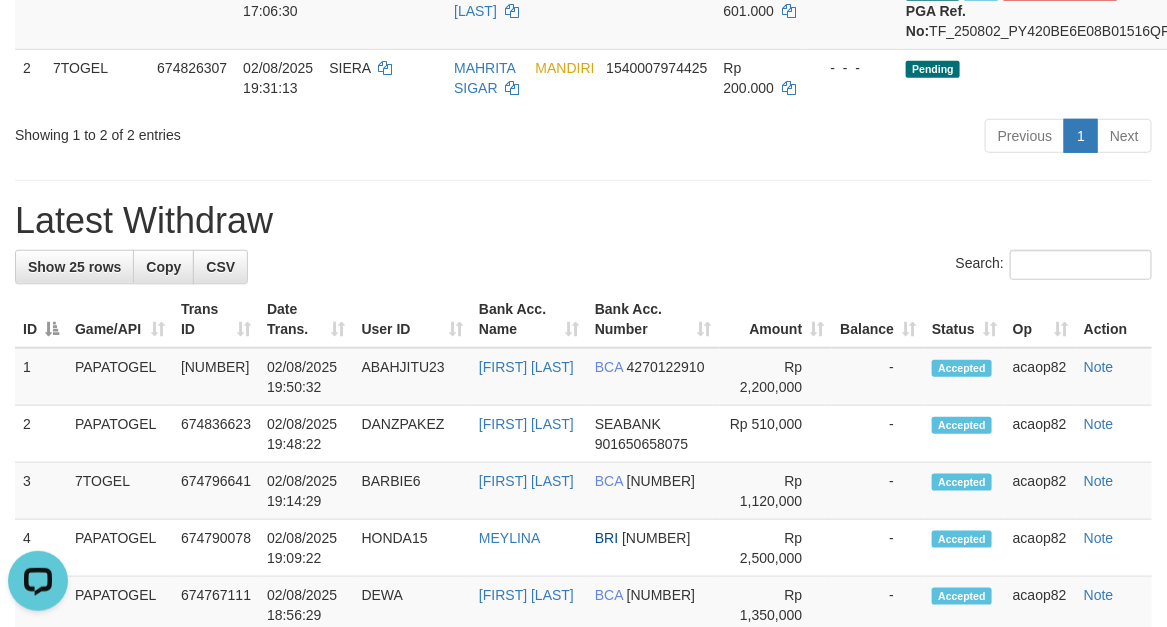 scroll, scrollTop: 416, scrollLeft: 0, axis: vertical 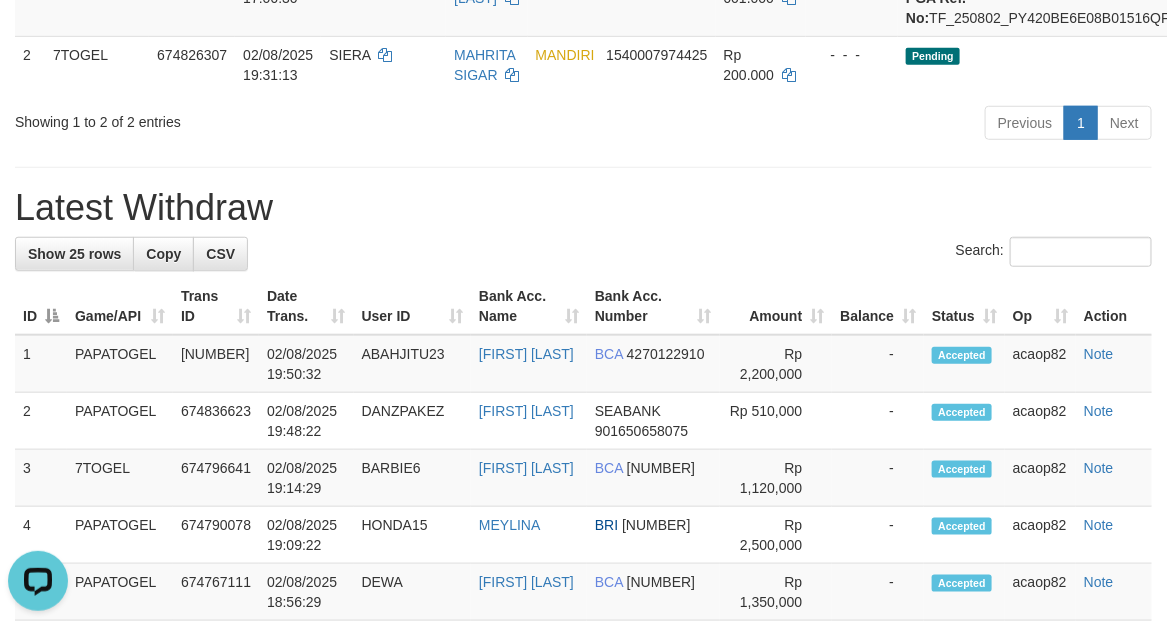 click on "**********" at bounding box center [583, 765] 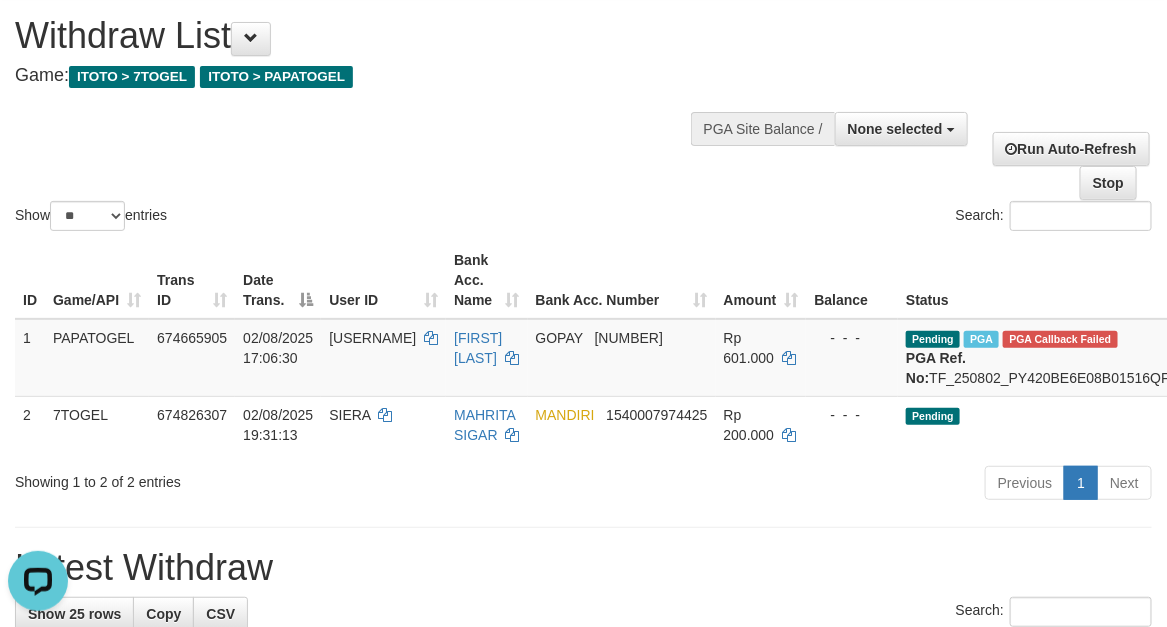 scroll, scrollTop: 0, scrollLeft: 0, axis: both 